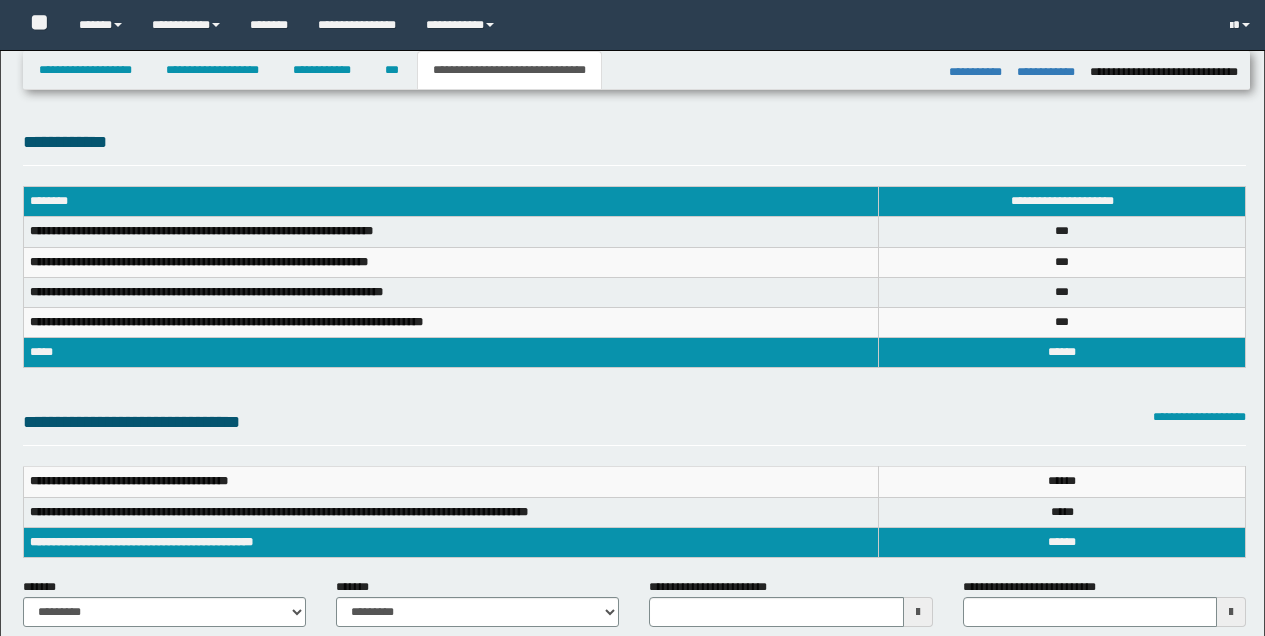 select on "*" 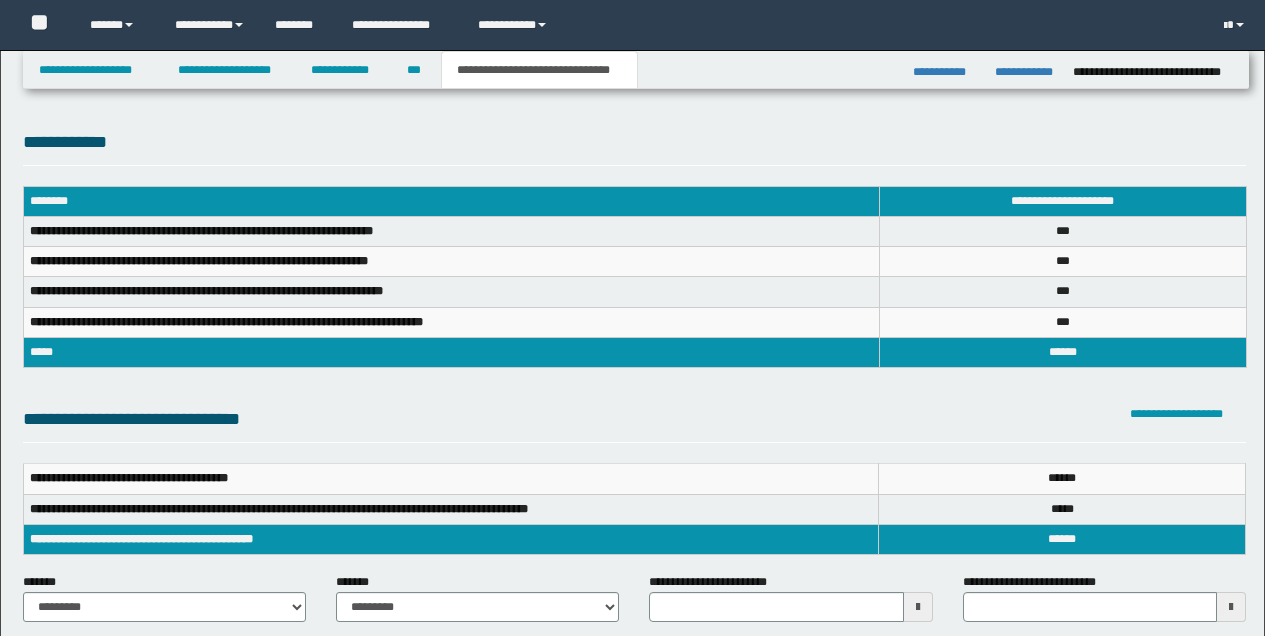 scroll, scrollTop: 289, scrollLeft: 0, axis: vertical 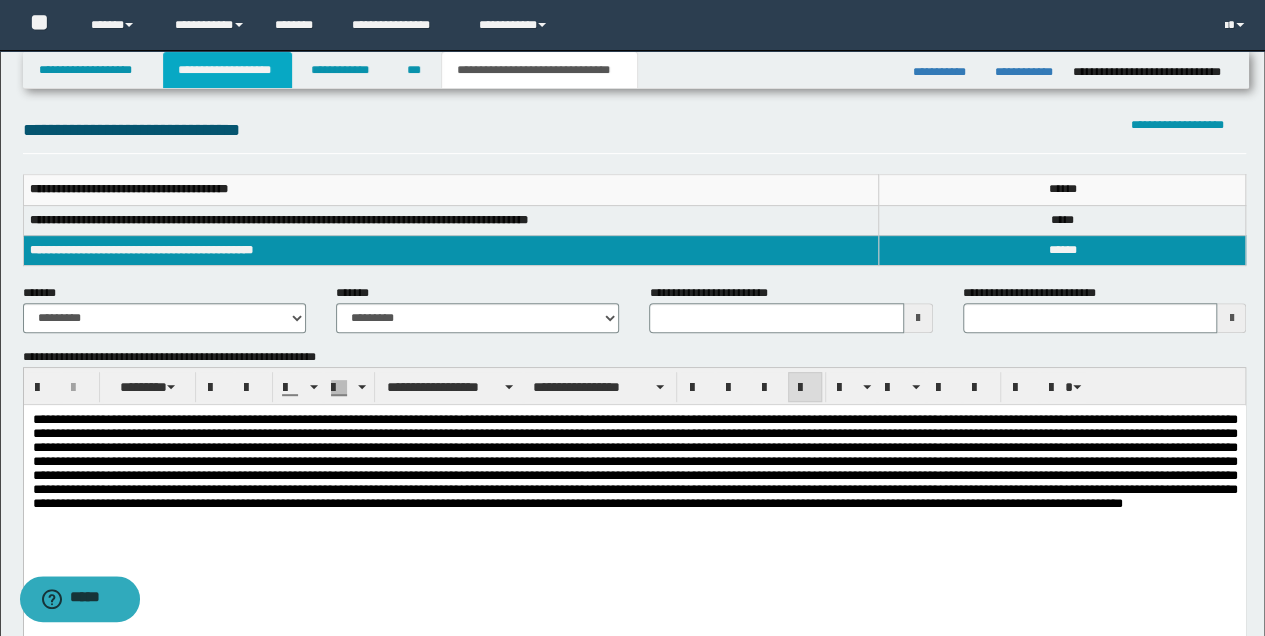 click on "**********" at bounding box center [227, 70] 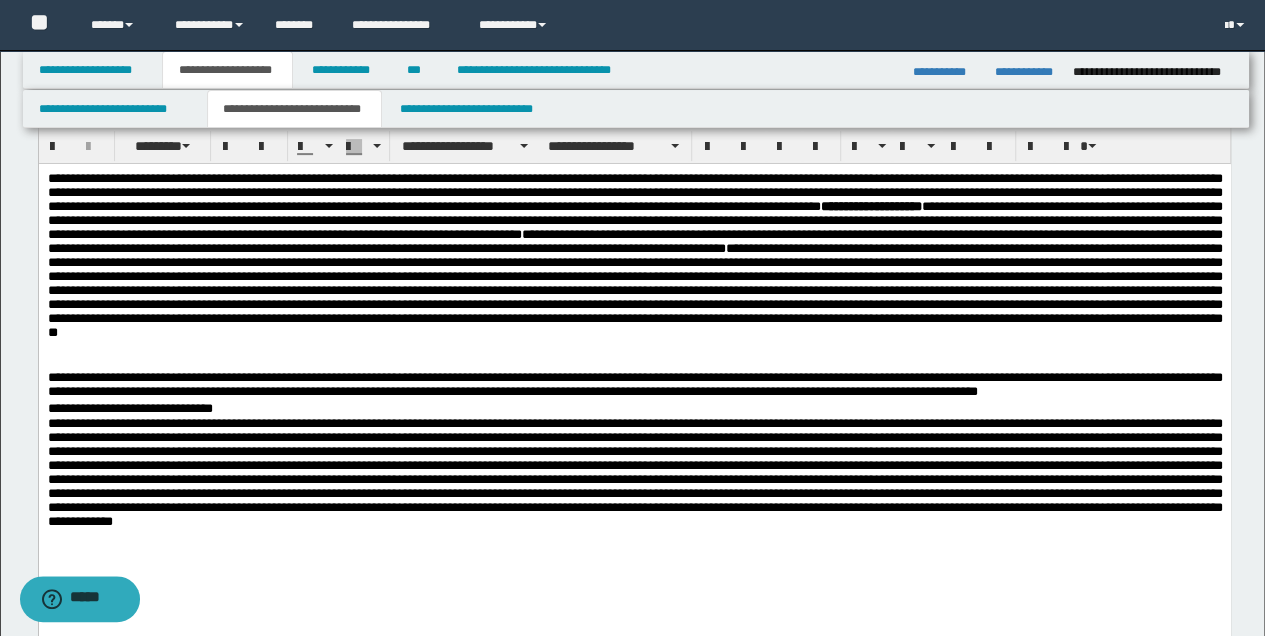 scroll, scrollTop: 253, scrollLeft: 0, axis: vertical 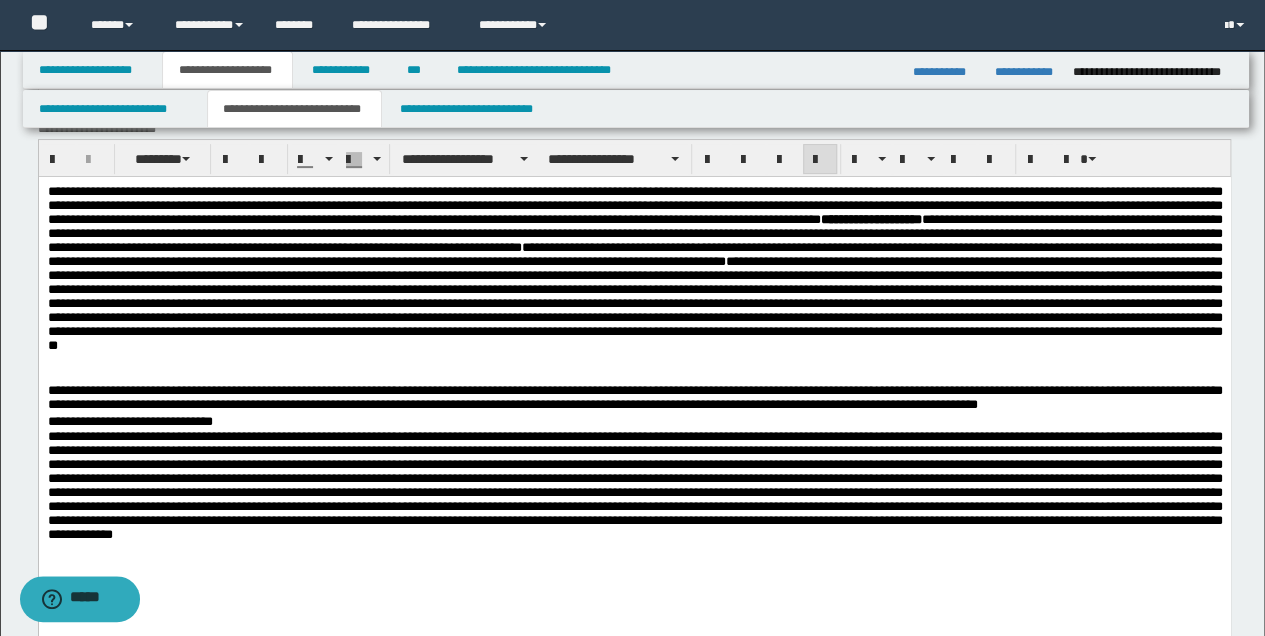 click on "**********" at bounding box center [634, 399] 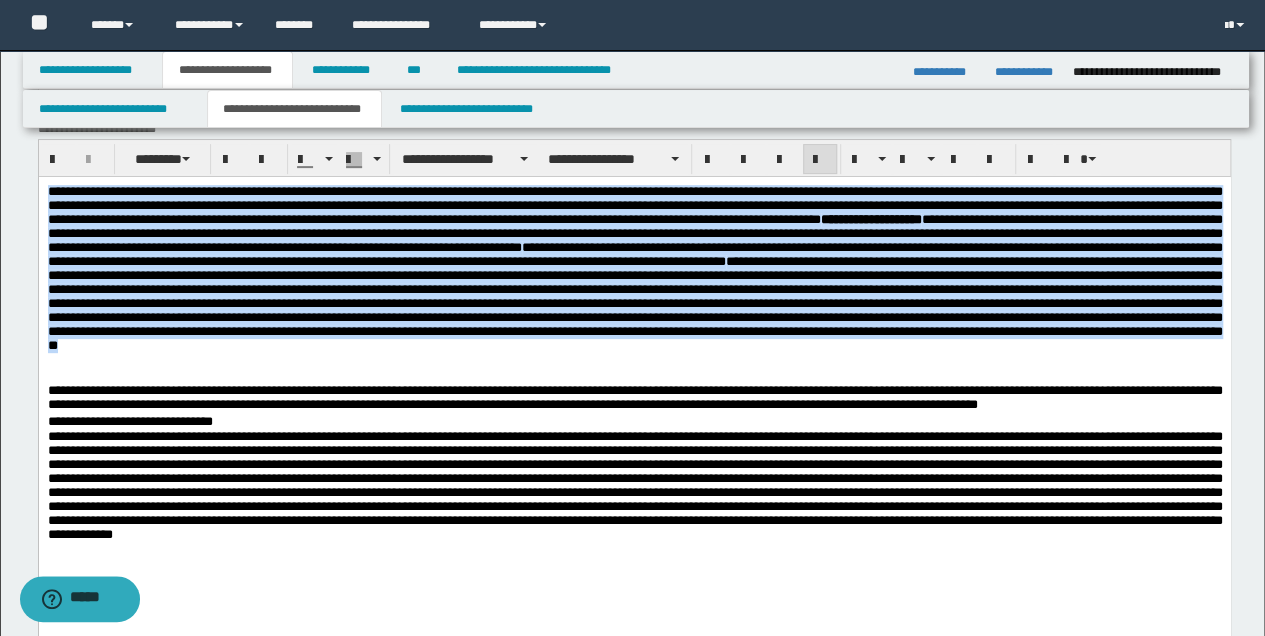 drag, startPoint x: 49, startPoint y: 191, endPoint x: 926, endPoint y: 371, distance: 895.2815 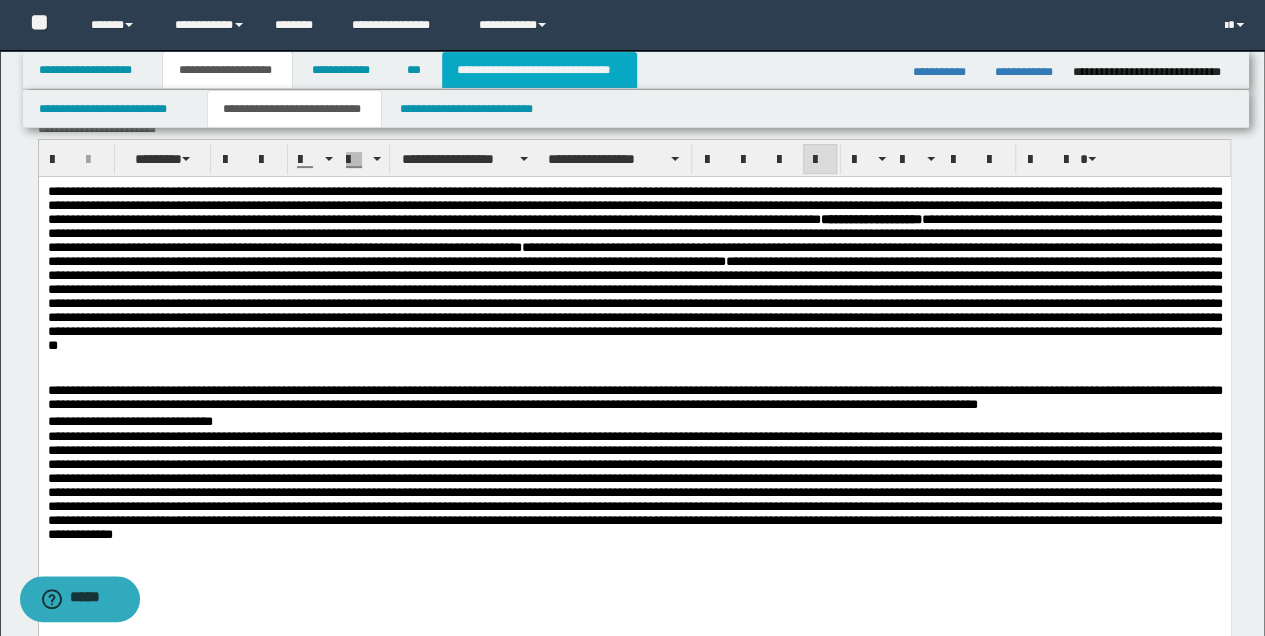 click on "**********" at bounding box center (539, 70) 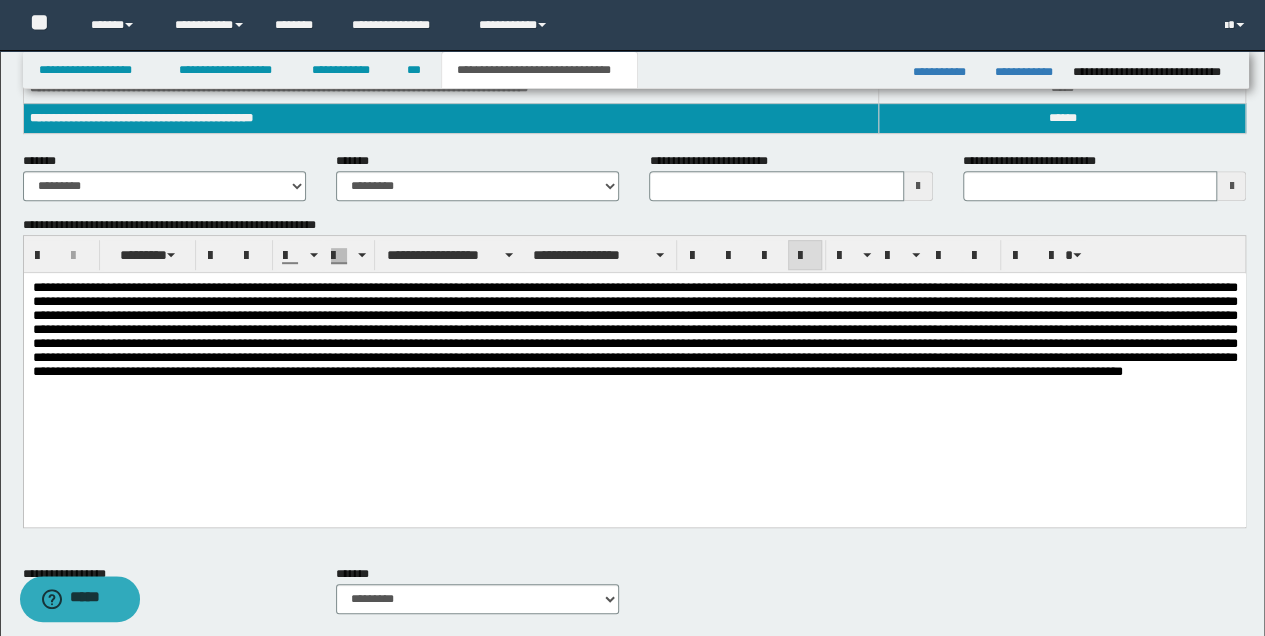 scroll, scrollTop: 422, scrollLeft: 0, axis: vertical 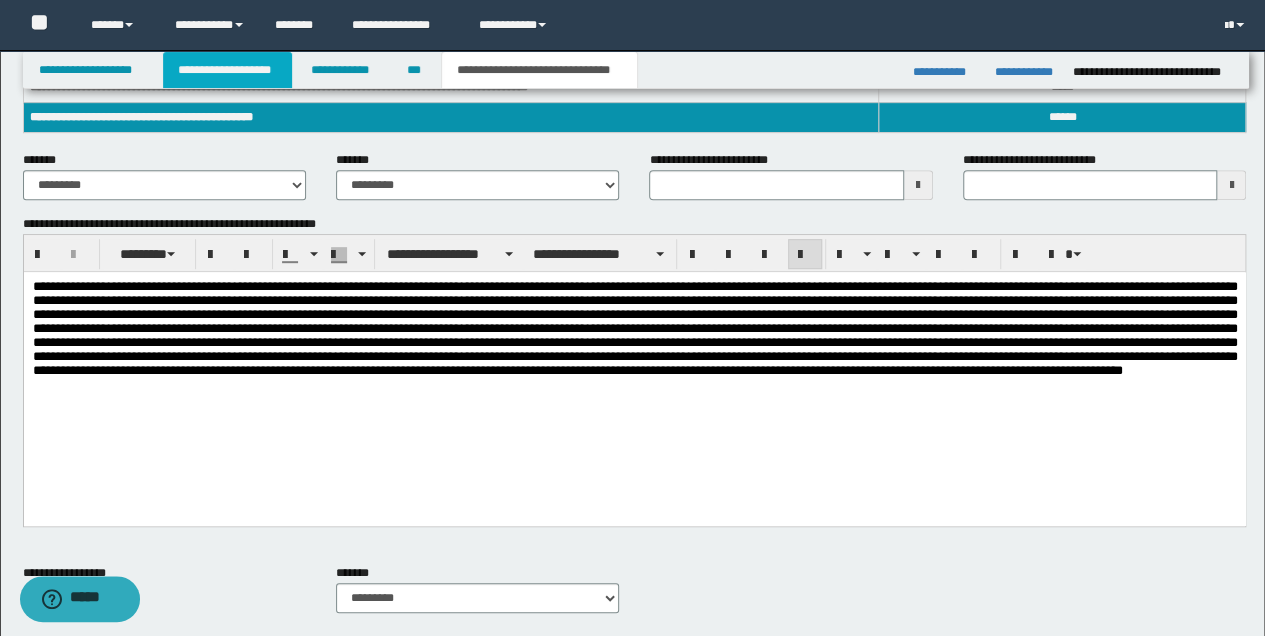 click on "**********" at bounding box center (227, 70) 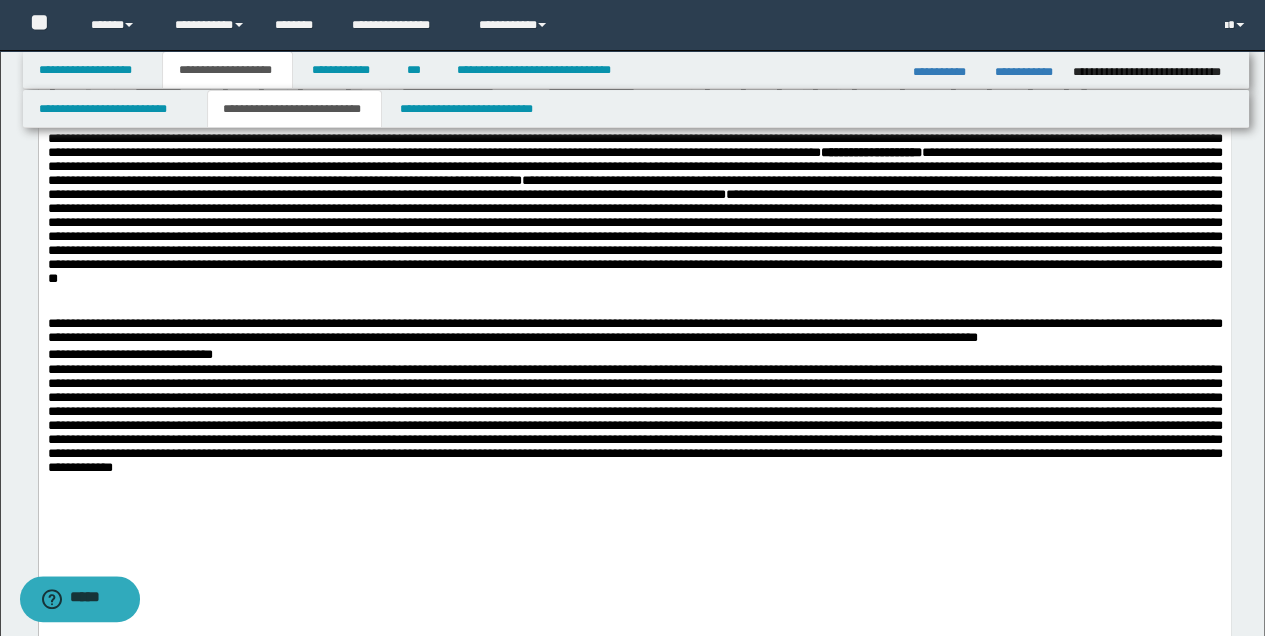 scroll, scrollTop: 120, scrollLeft: 0, axis: vertical 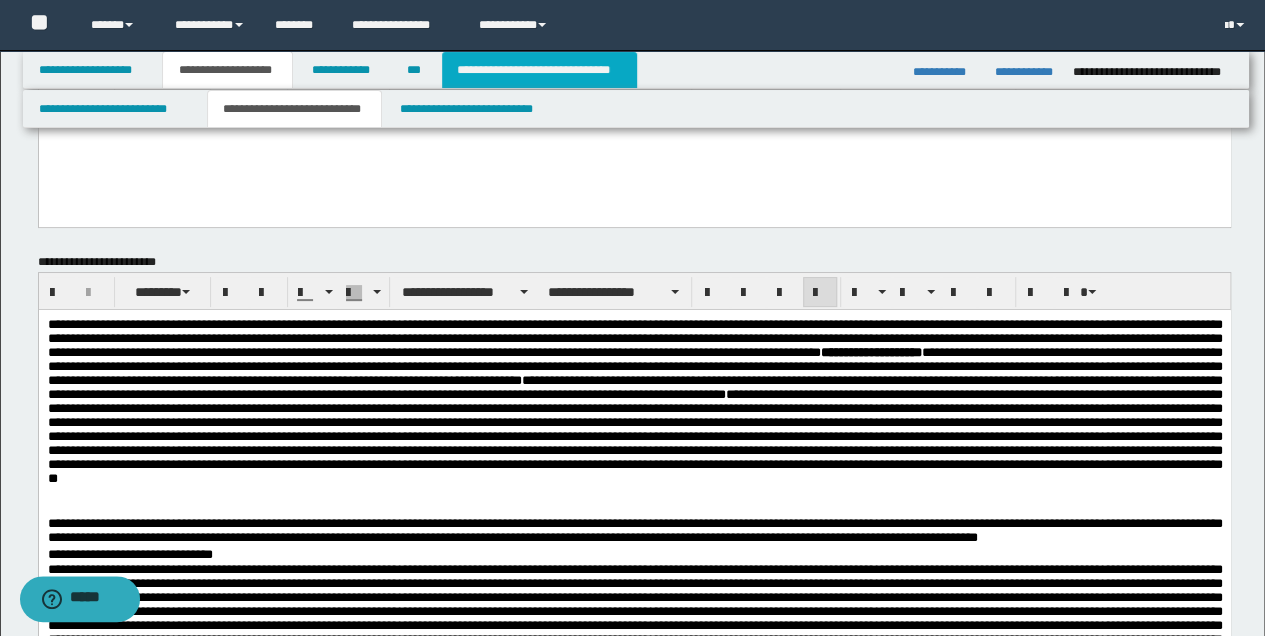 click on "**********" at bounding box center (539, 70) 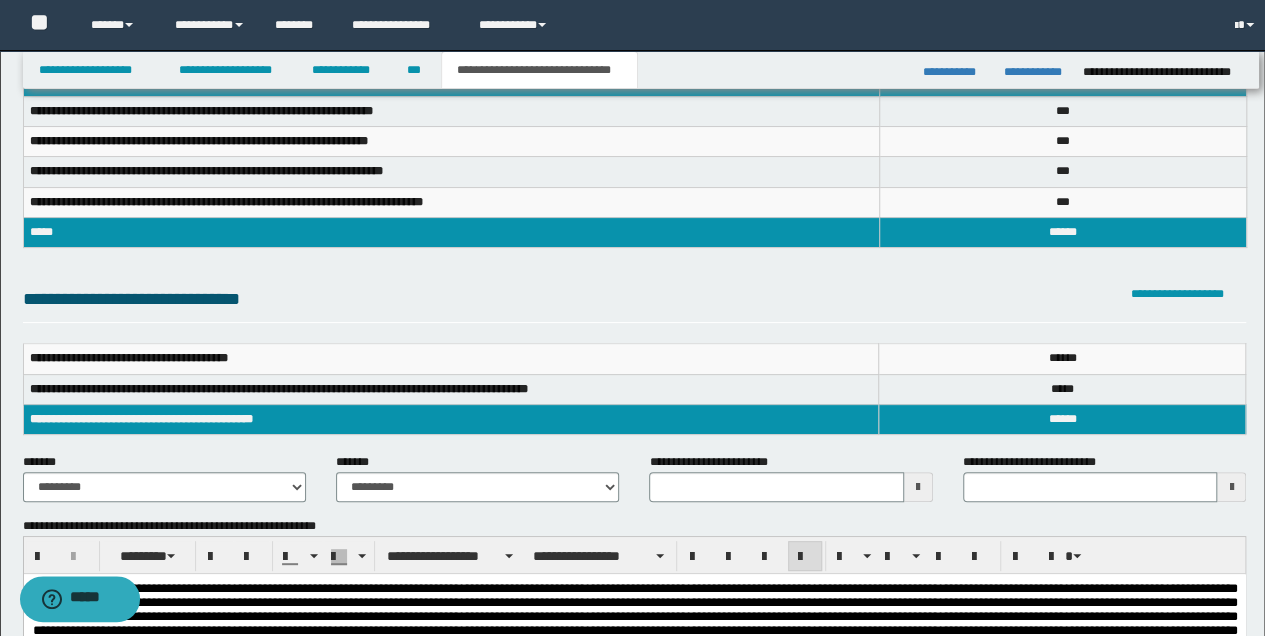 scroll, scrollTop: 89, scrollLeft: 0, axis: vertical 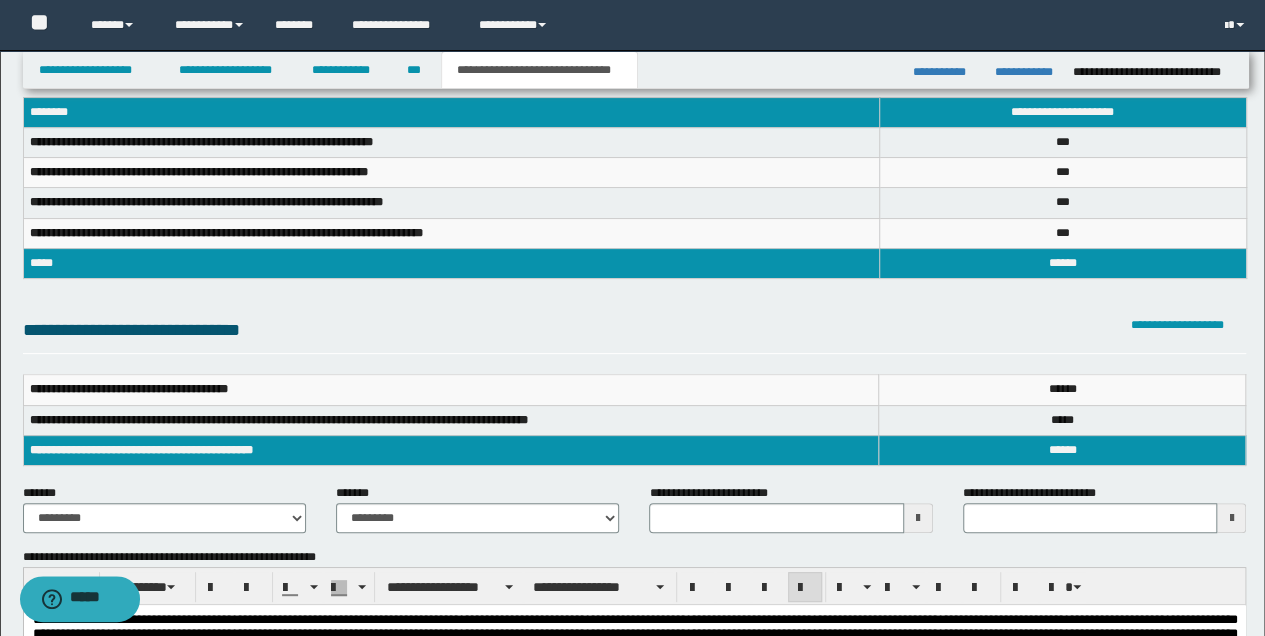 click at bounding box center [918, 518] 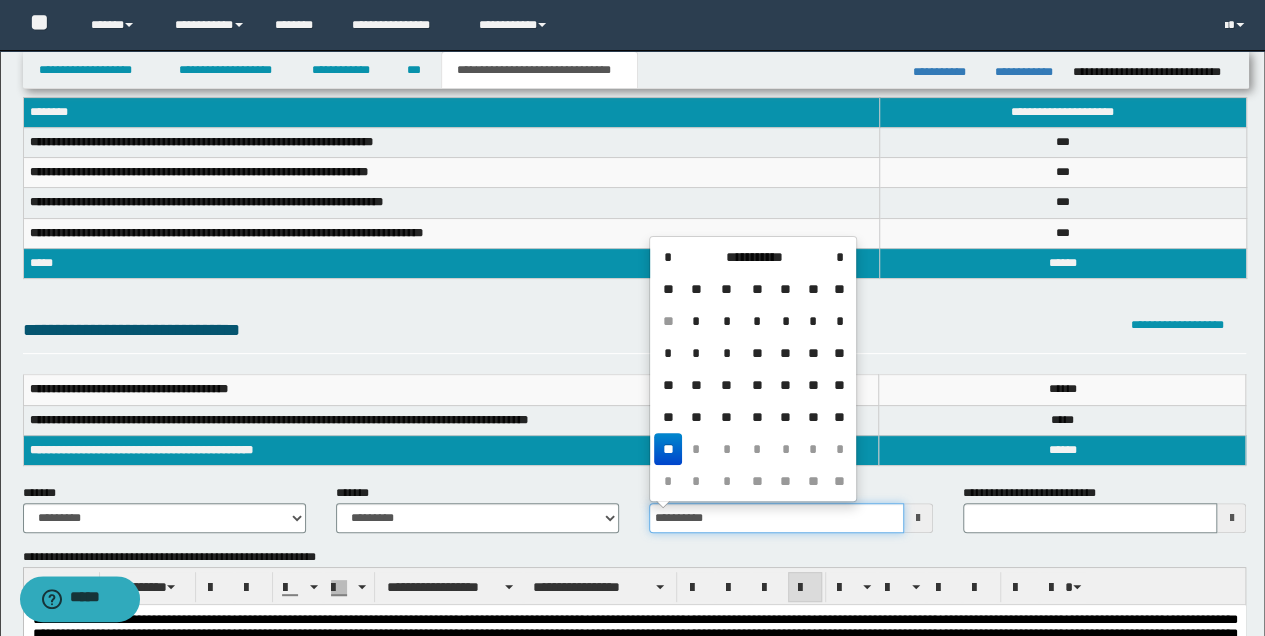 type on "**********" 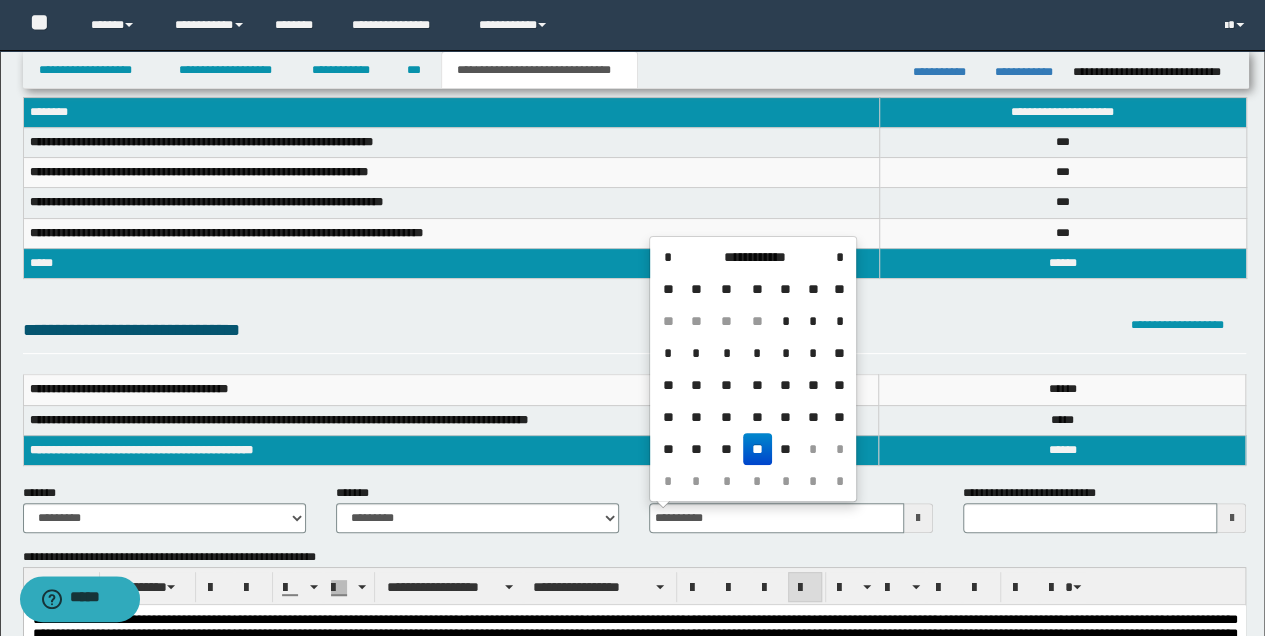 click on "**" at bounding box center [757, 449] 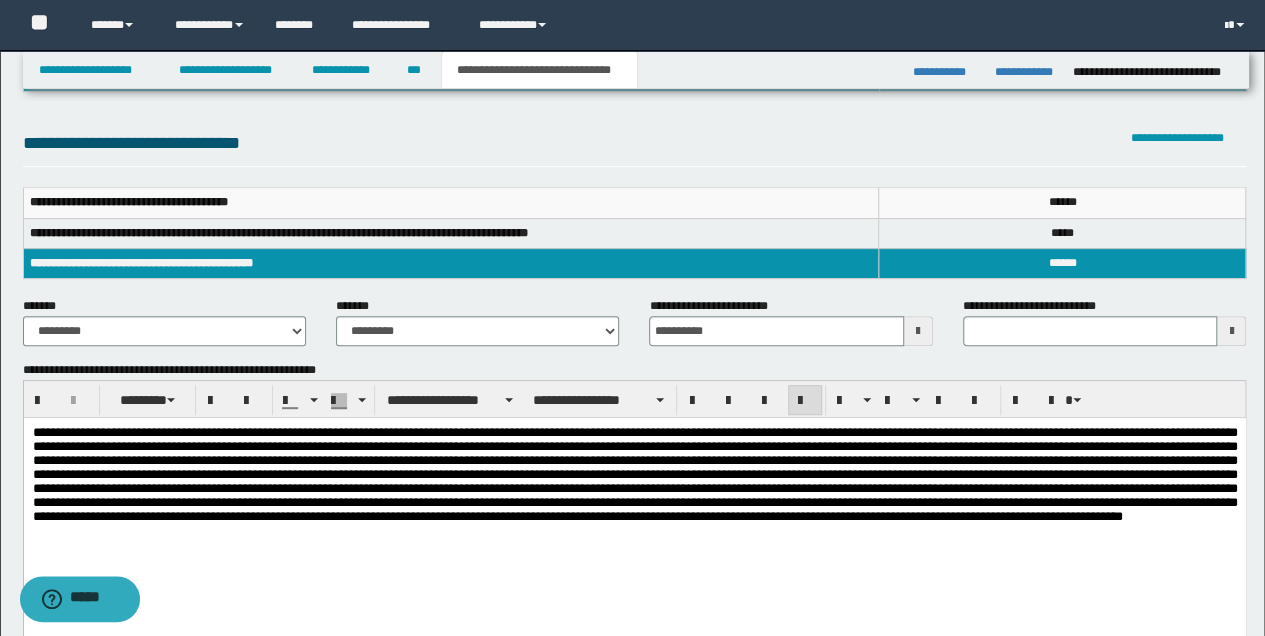 scroll, scrollTop: 289, scrollLeft: 0, axis: vertical 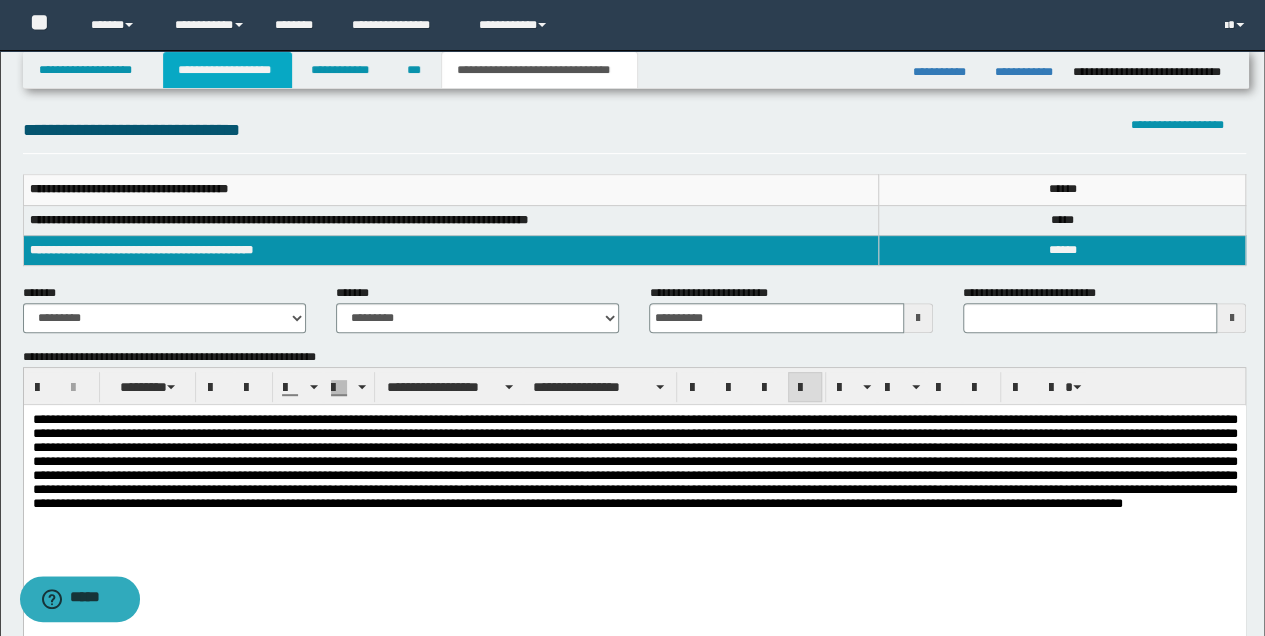 click on "**********" at bounding box center [227, 70] 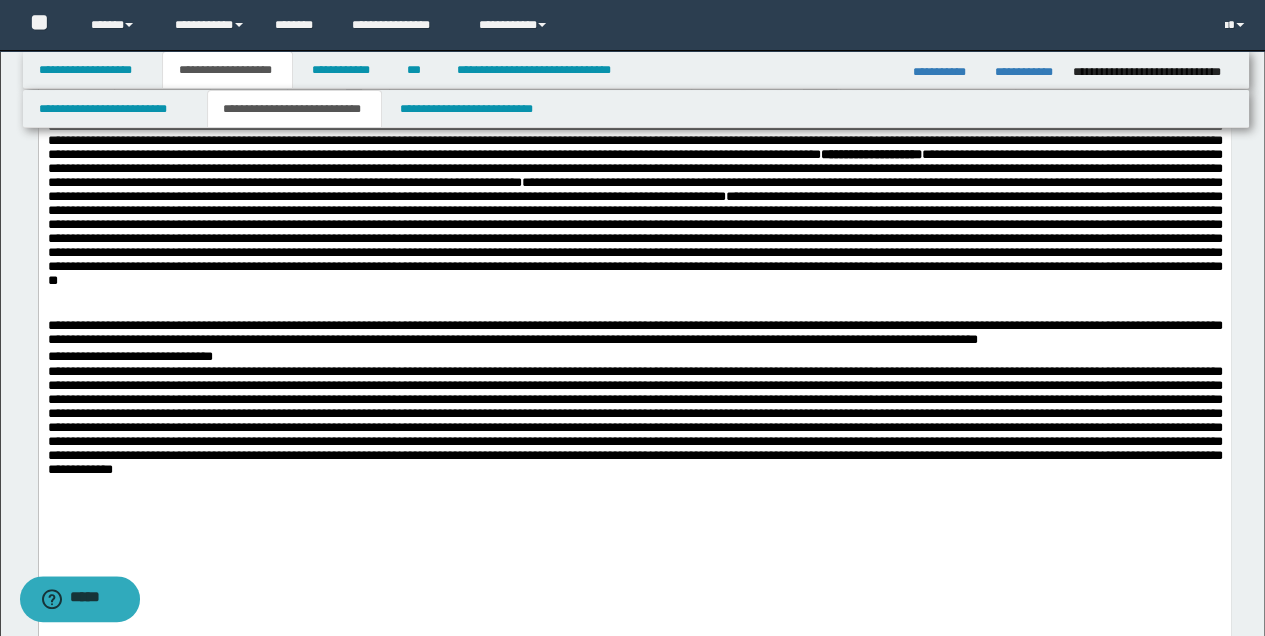 scroll, scrollTop: 320, scrollLeft: 0, axis: vertical 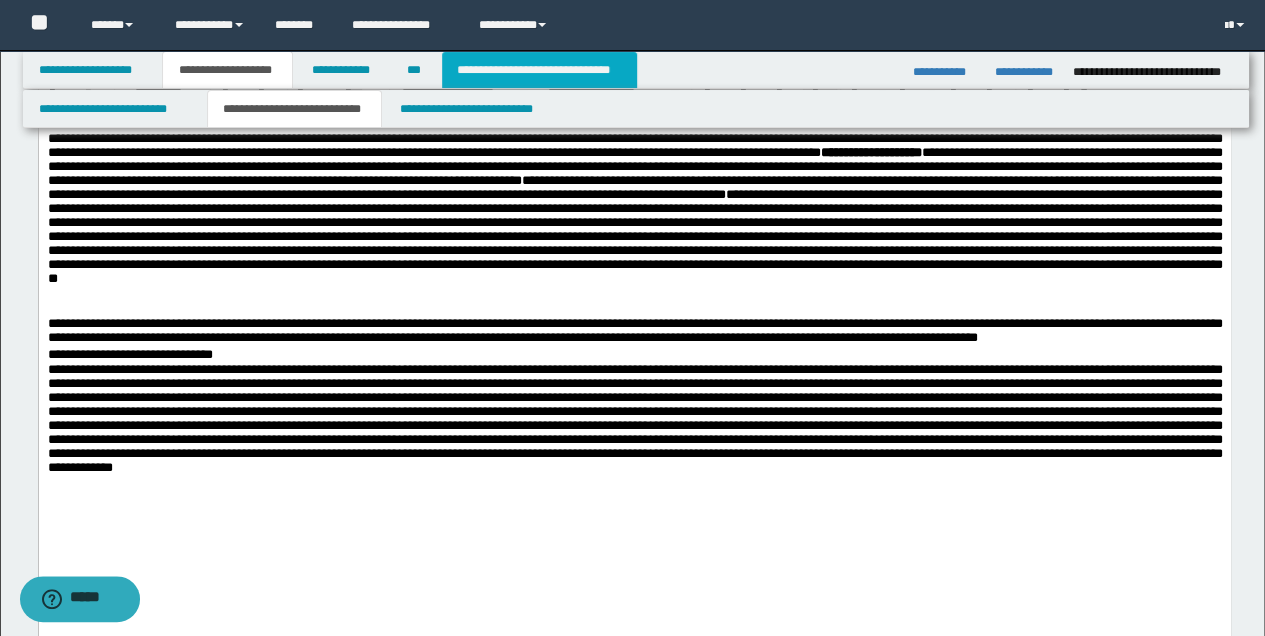 click on "**********" at bounding box center [539, 70] 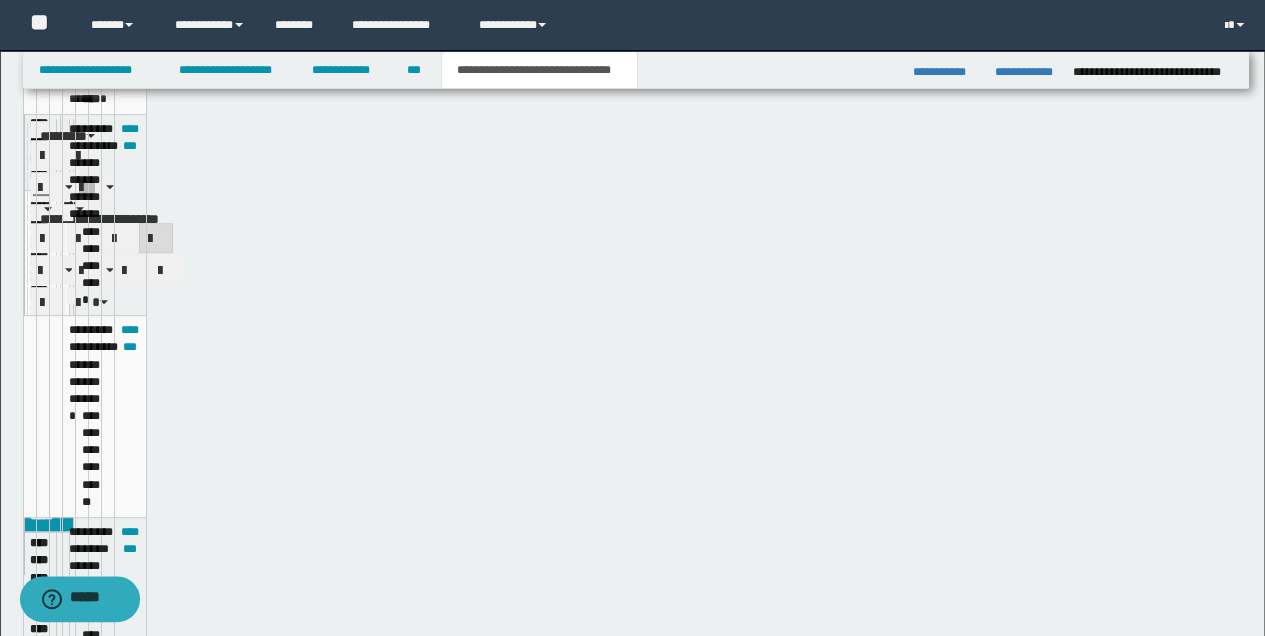 scroll, scrollTop: 289, scrollLeft: 0, axis: vertical 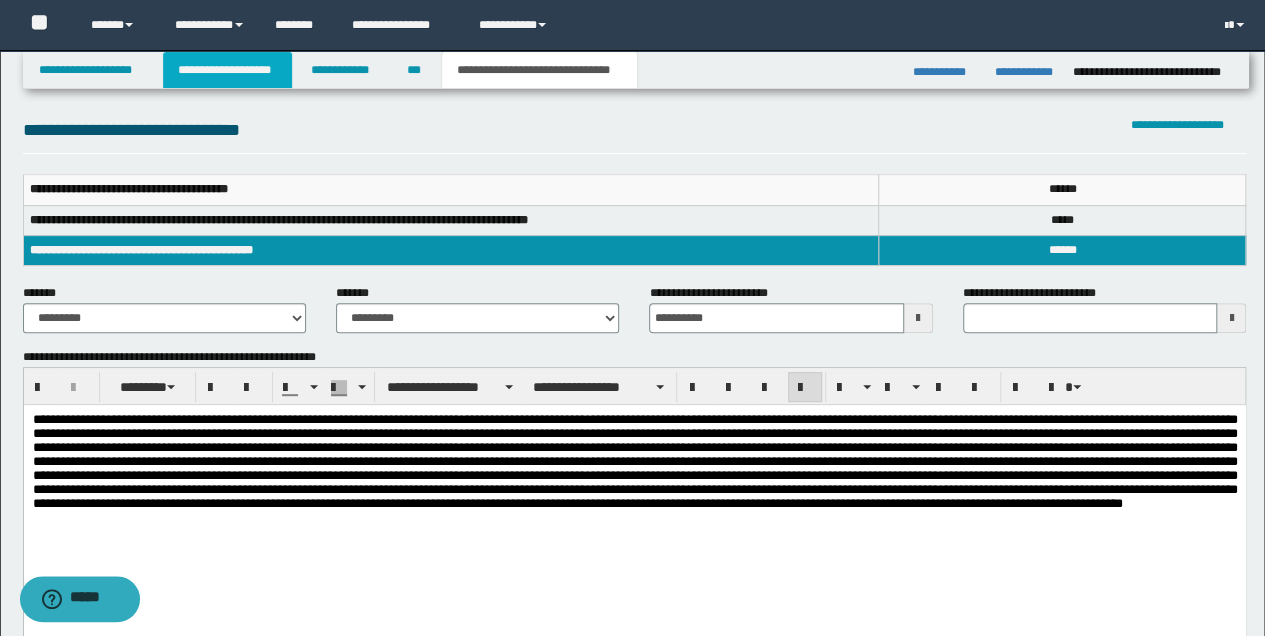 click on "**********" at bounding box center [227, 70] 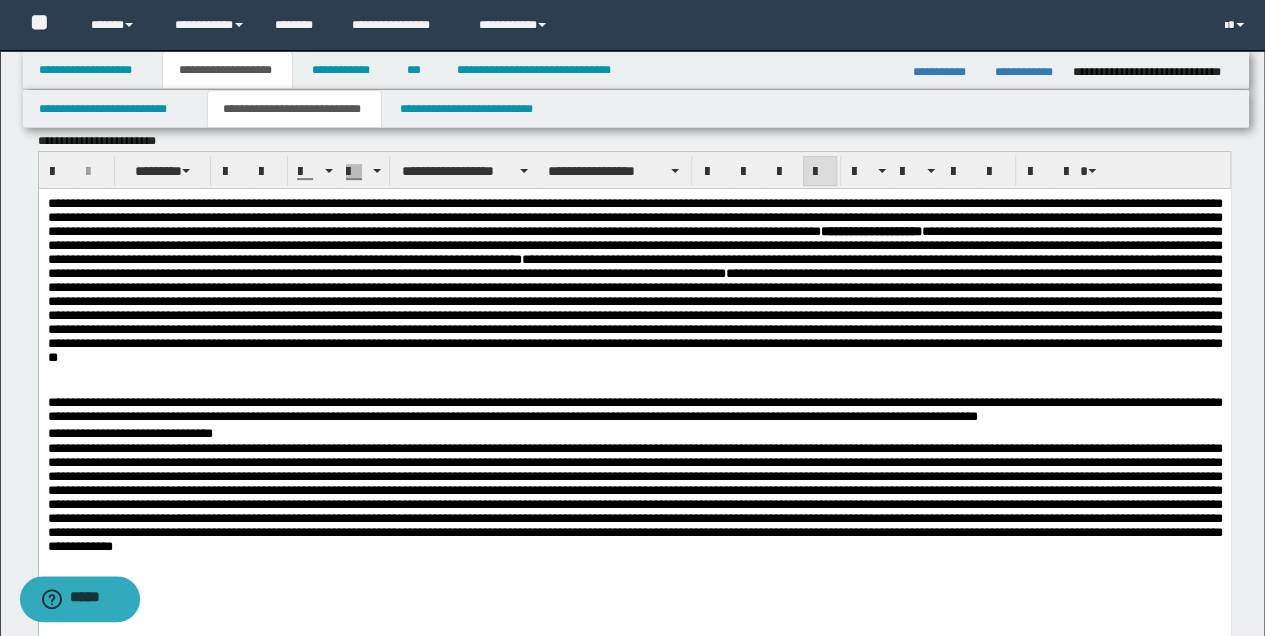 scroll, scrollTop: 320, scrollLeft: 0, axis: vertical 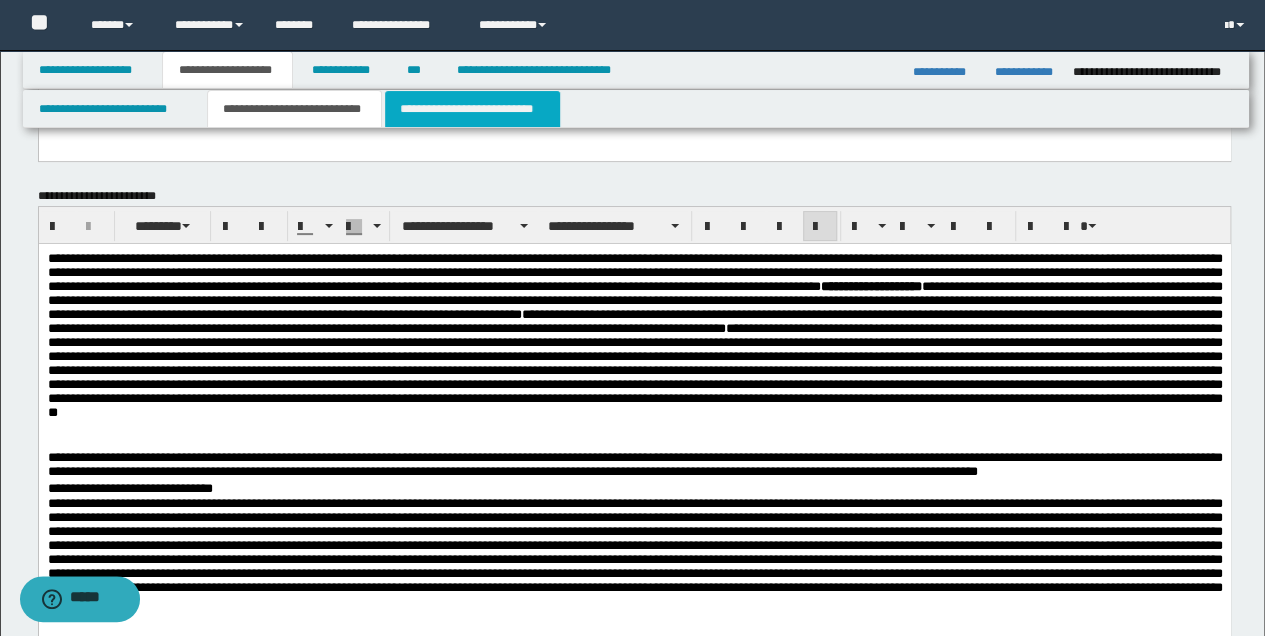 click on "**********" at bounding box center (472, 109) 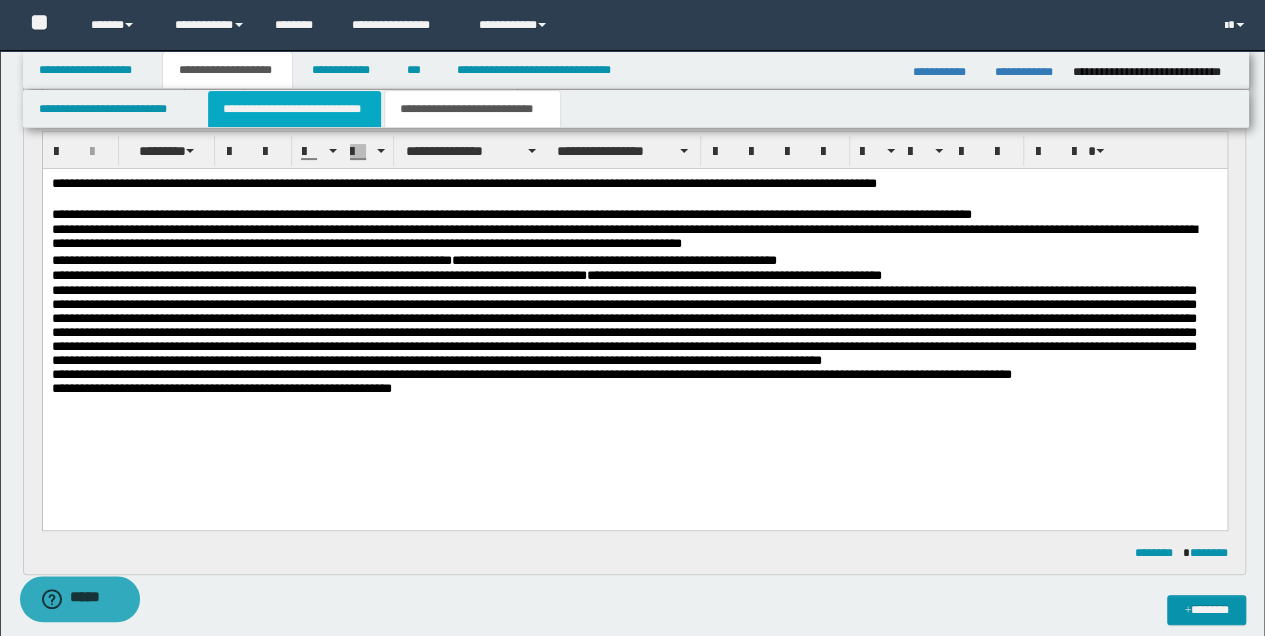 click on "**********" at bounding box center (294, 109) 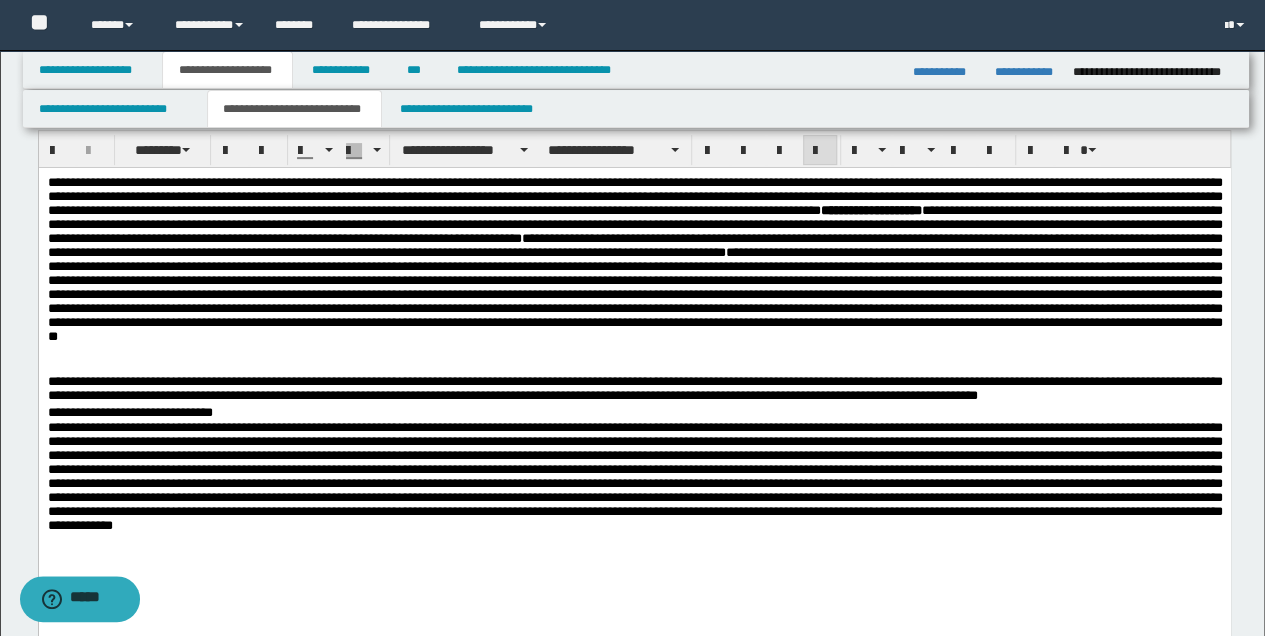 scroll, scrollTop: 186, scrollLeft: 0, axis: vertical 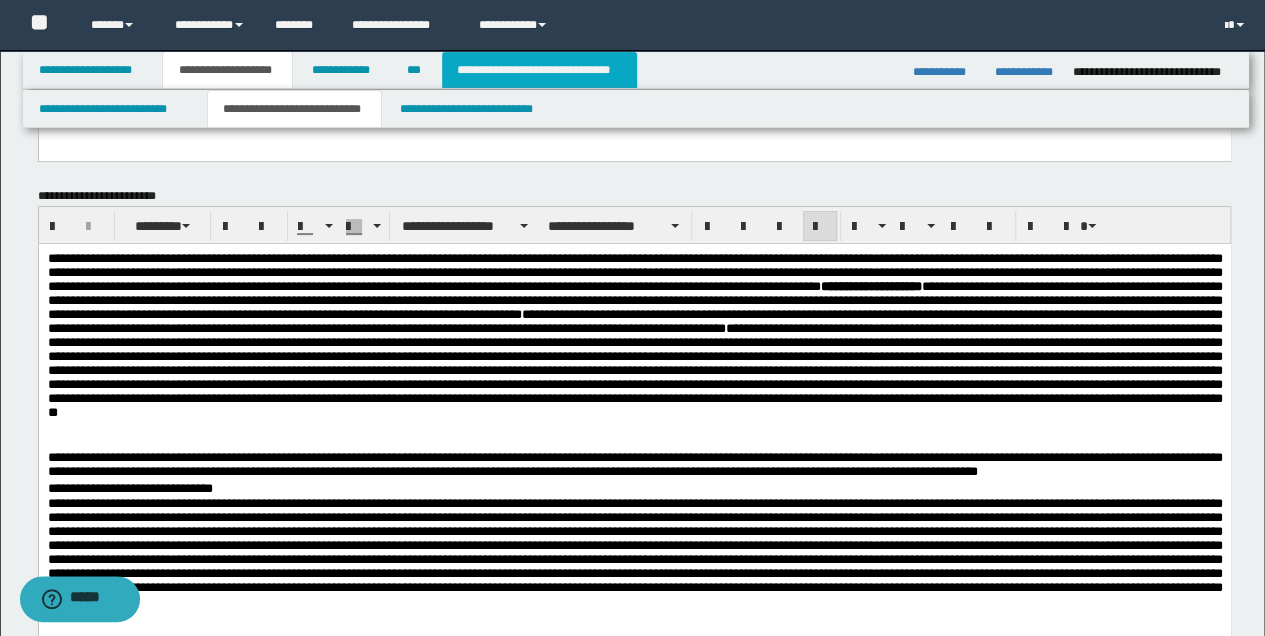click on "**********" at bounding box center (539, 70) 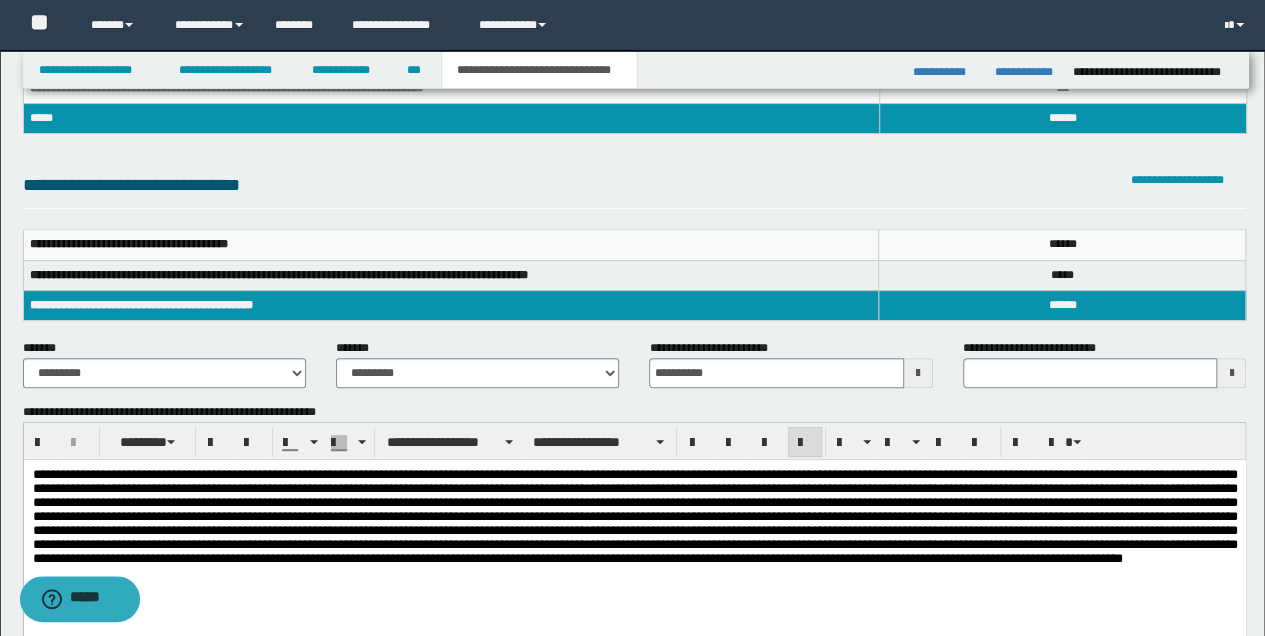 scroll, scrollTop: 356, scrollLeft: 0, axis: vertical 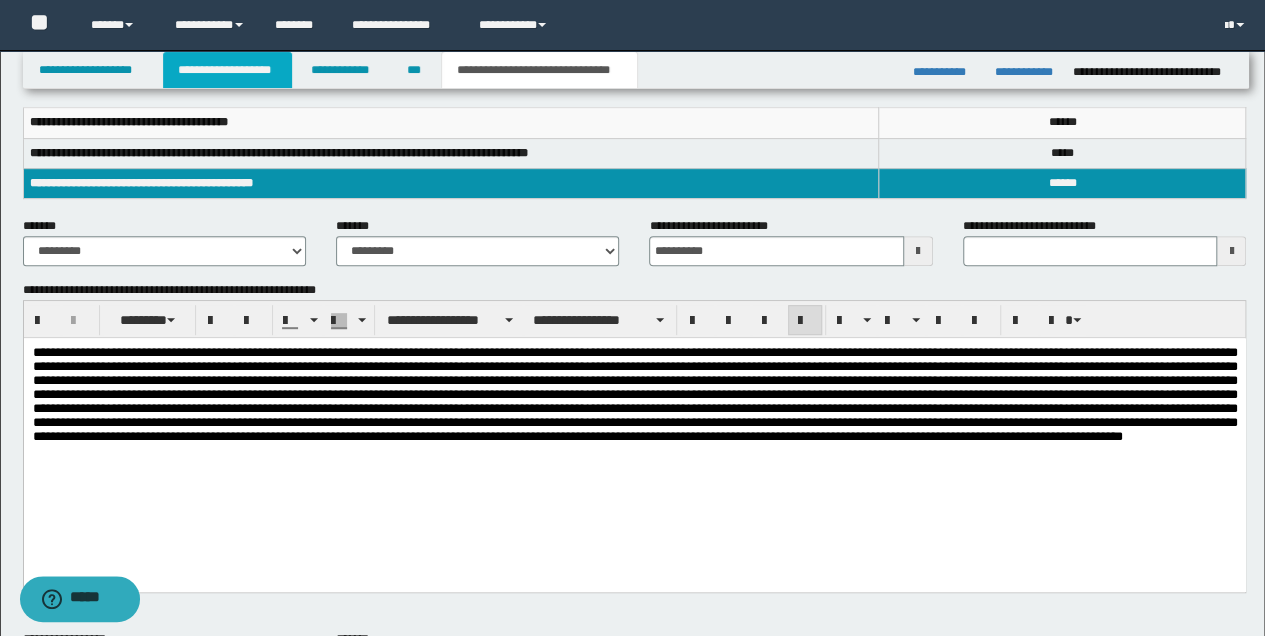 click on "**********" at bounding box center [227, 70] 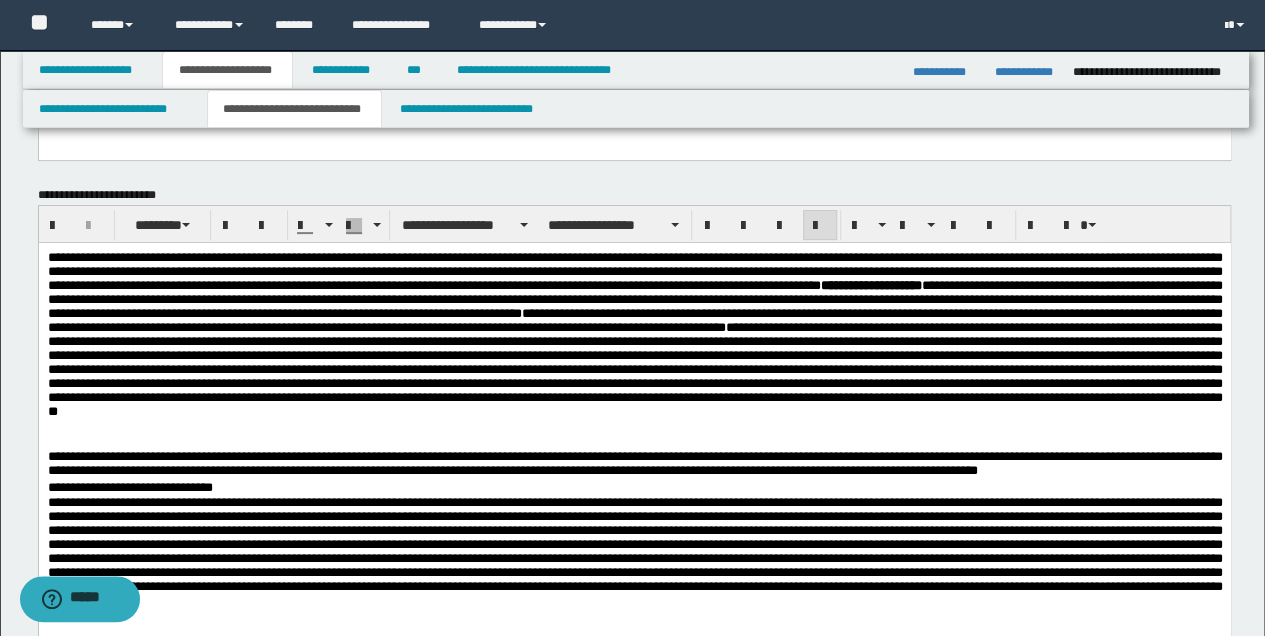 scroll, scrollTop: 186, scrollLeft: 0, axis: vertical 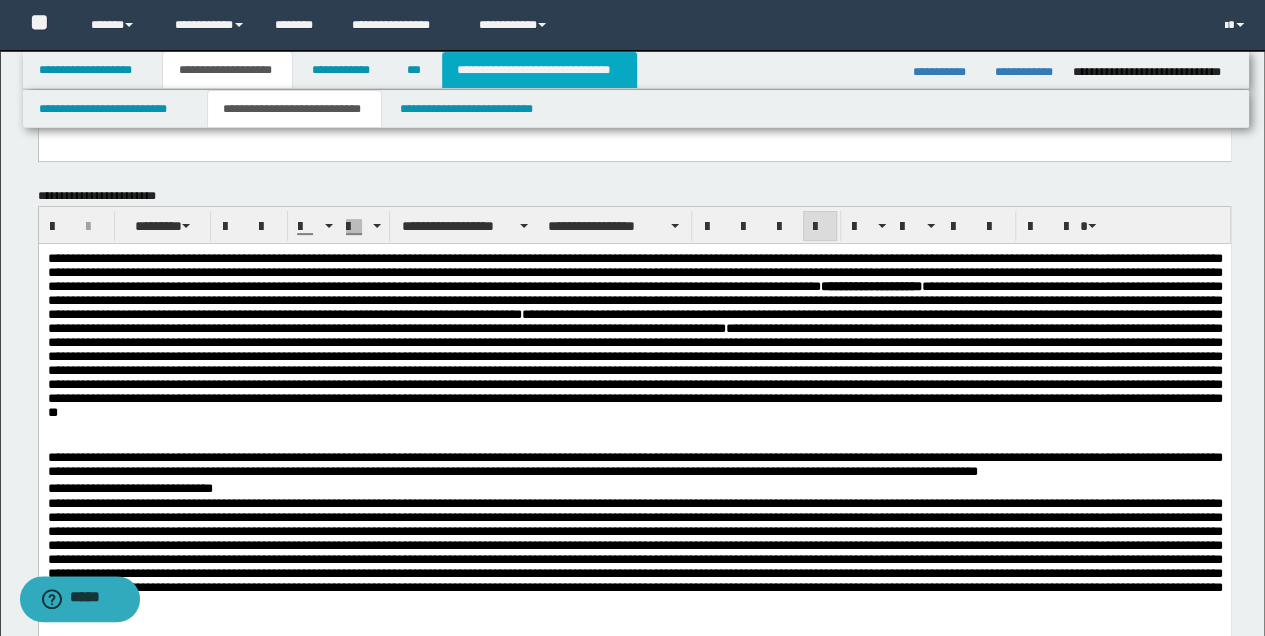 click on "**********" at bounding box center (539, 70) 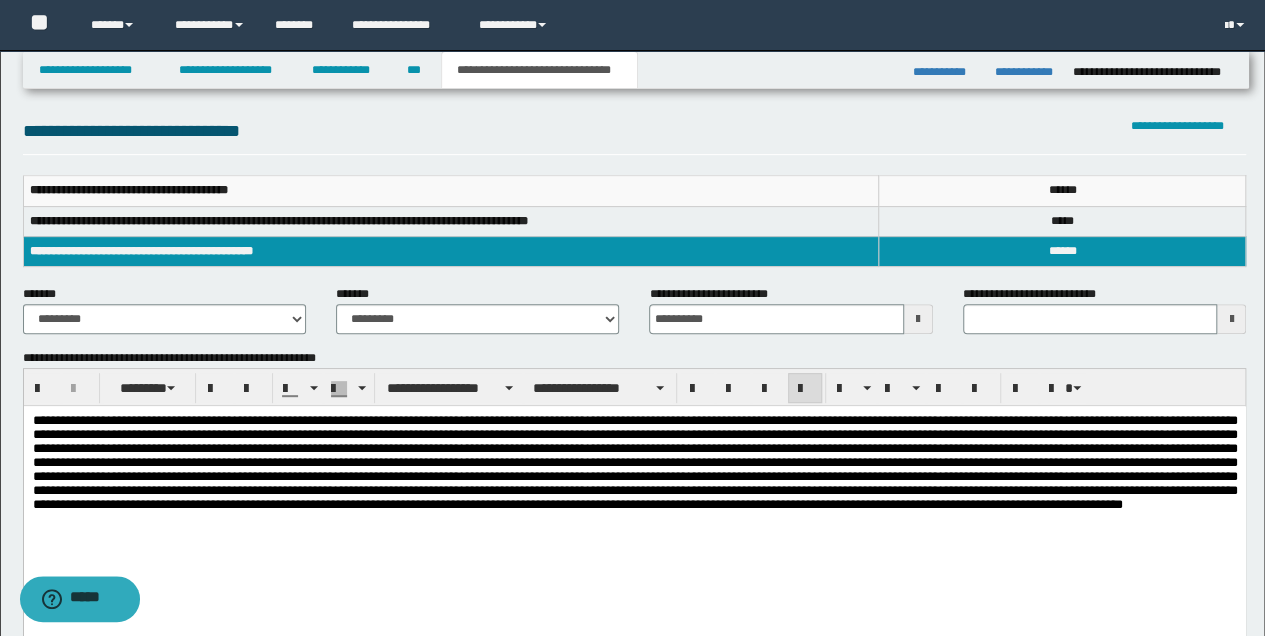 scroll, scrollTop: 289, scrollLeft: 0, axis: vertical 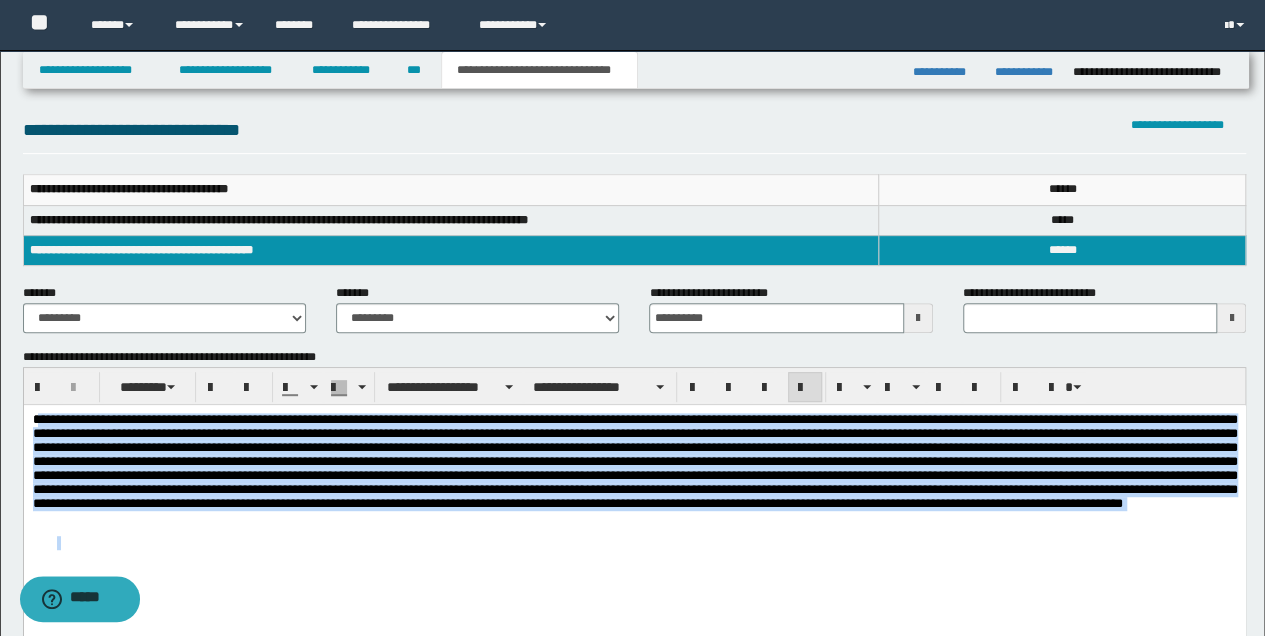 drag, startPoint x: 36, startPoint y: 421, endPoint x: 861, endPoint y: 552, distance: 835.3359 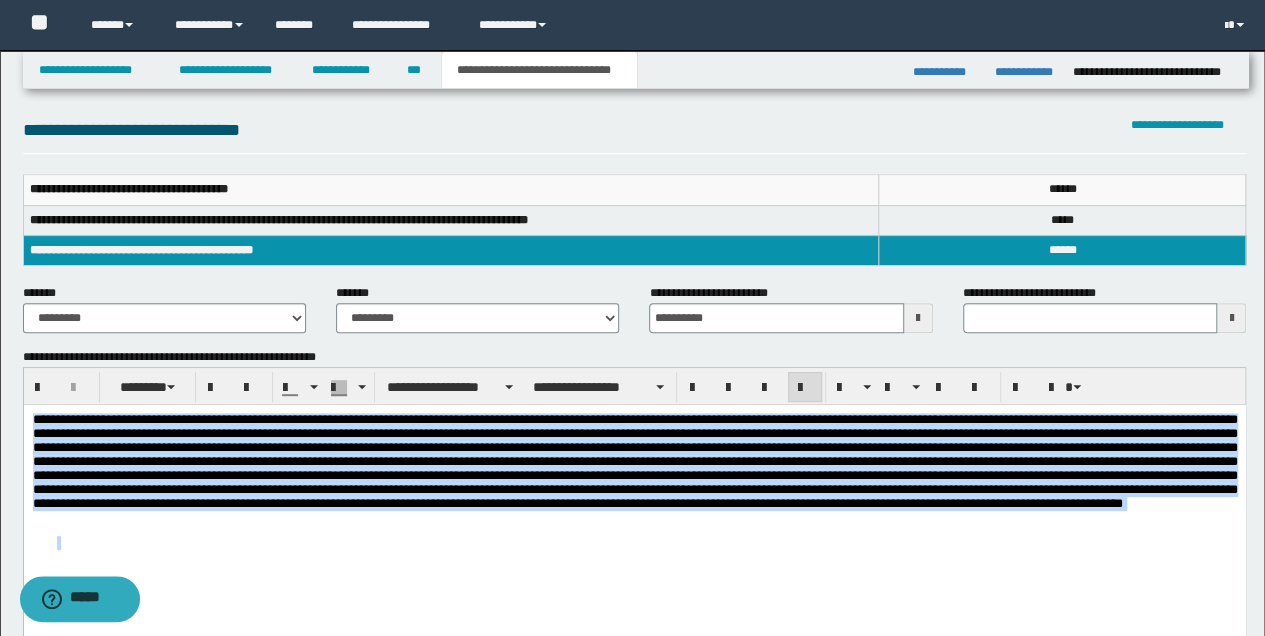 drag, startPoint x: 34, startPoint y: 419, endPoint x: 1054, endPoint y: 538, distance: 1026.9182 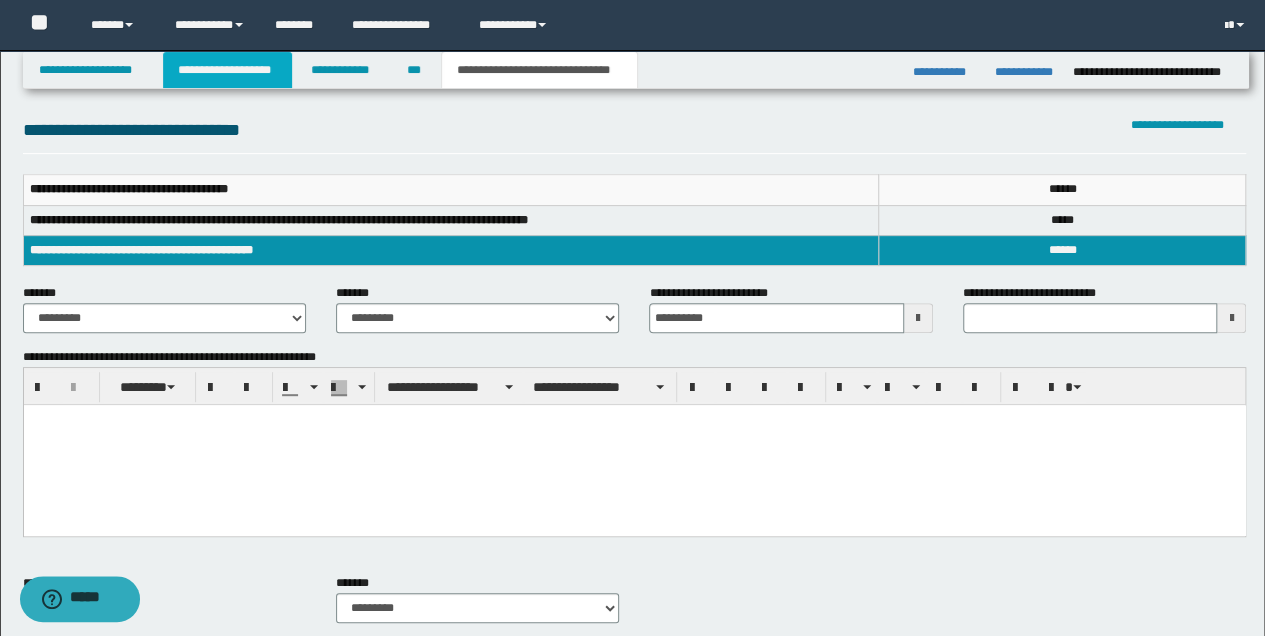 click on "**********" at bounding box center (227, 70) 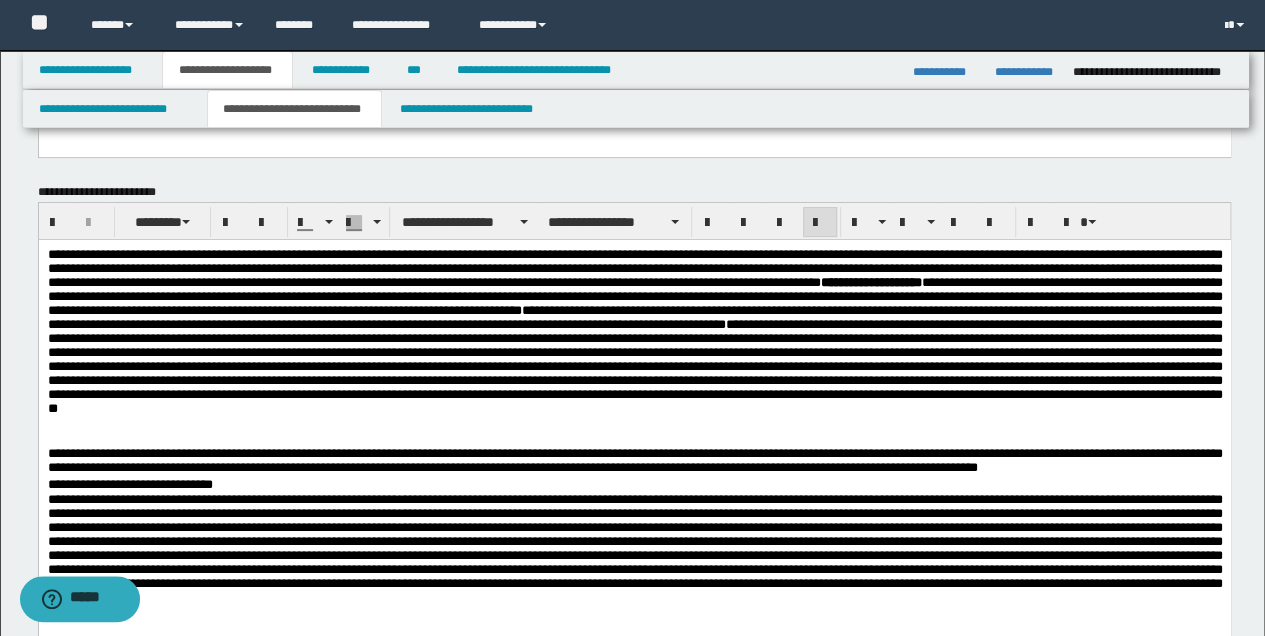 scroll, scrollTop: 186, scrollLeft: 0, axis: vertical 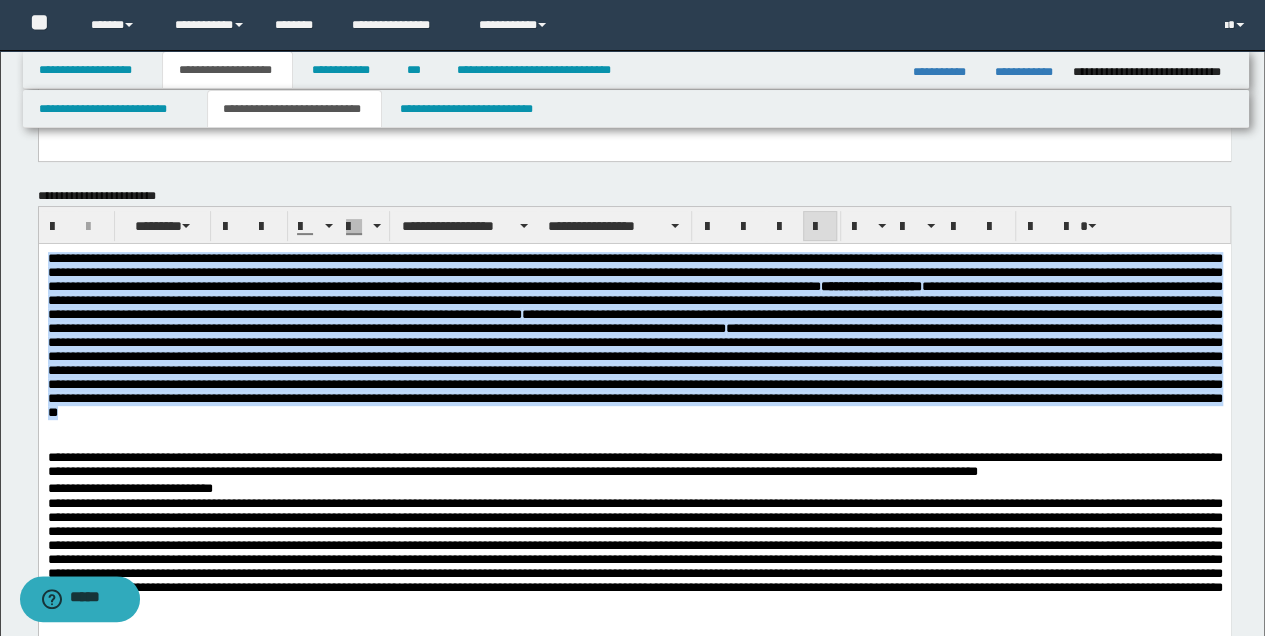 drag, startPoint x: 46, startPoint y: 262, endPoint x: 218, endPoint y: 444, distance: 250.41565 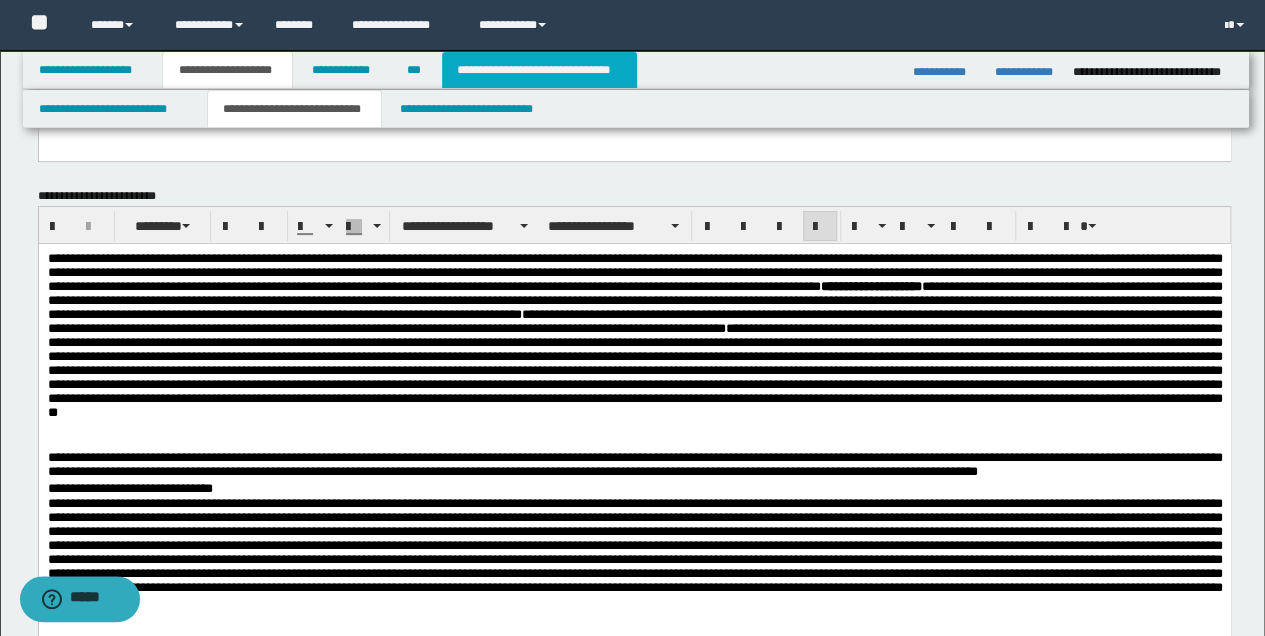 click on "**********" at bounding box center (539, 70) 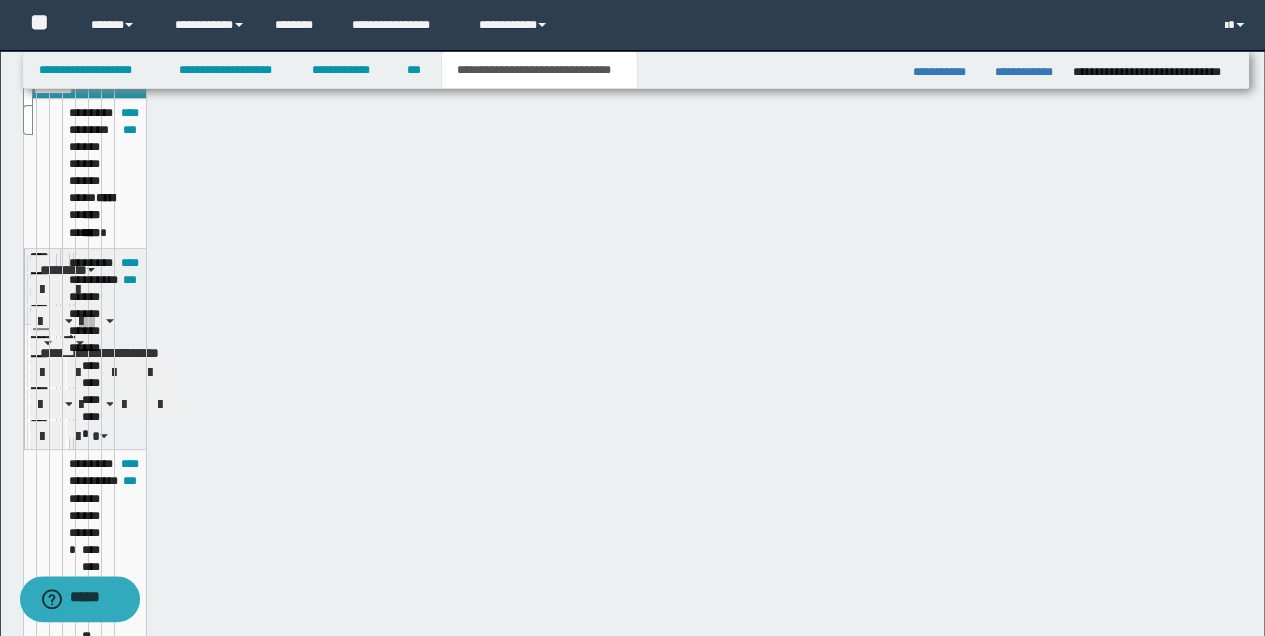 scroll, scrollTop: 156, scrollLeft: 0, axis: vertical 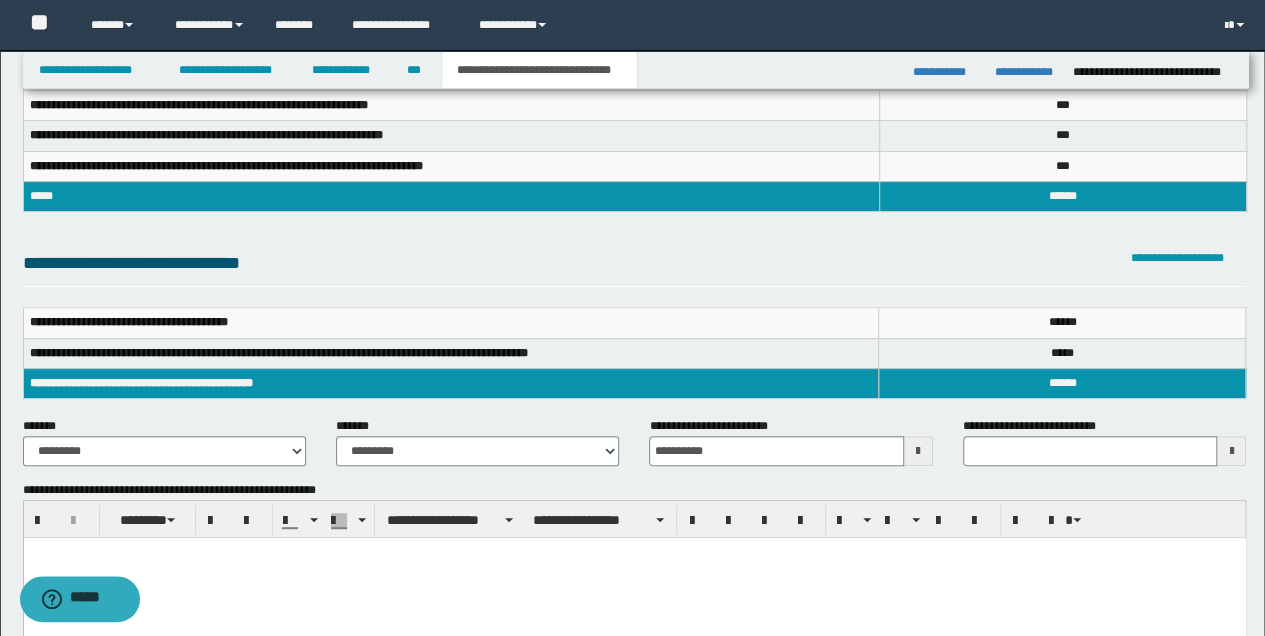 click at bounding box center [634, 553] 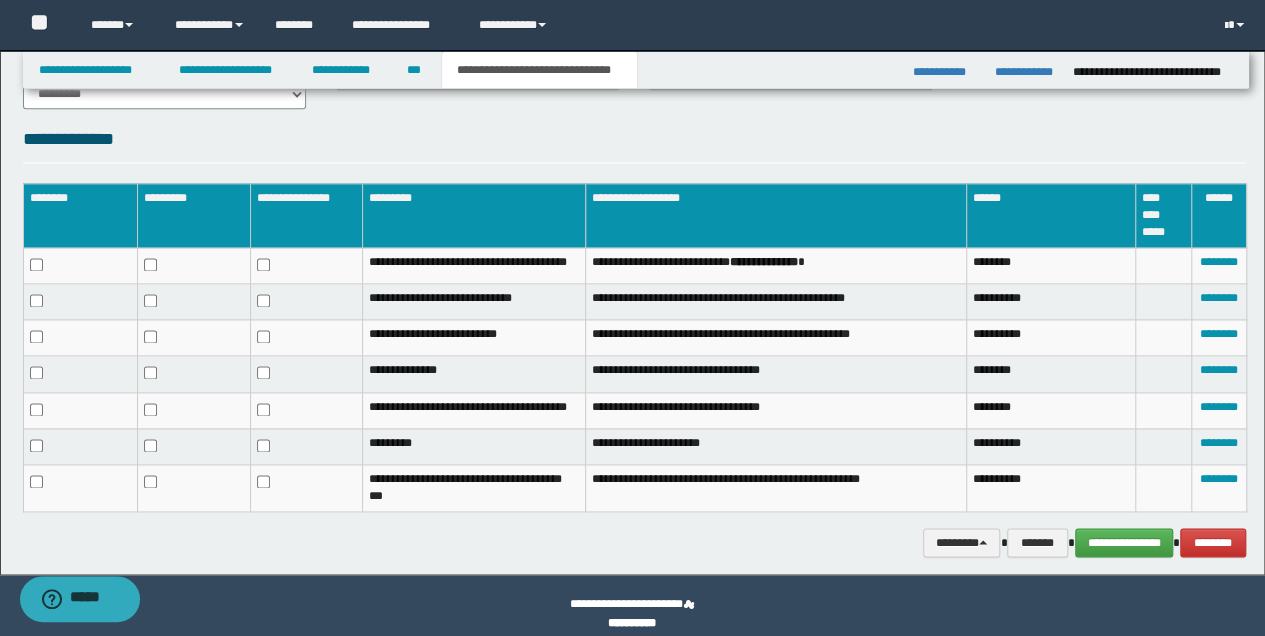 scroll, scrollTop: 1203, scrollLeft: 0, axis: vertical 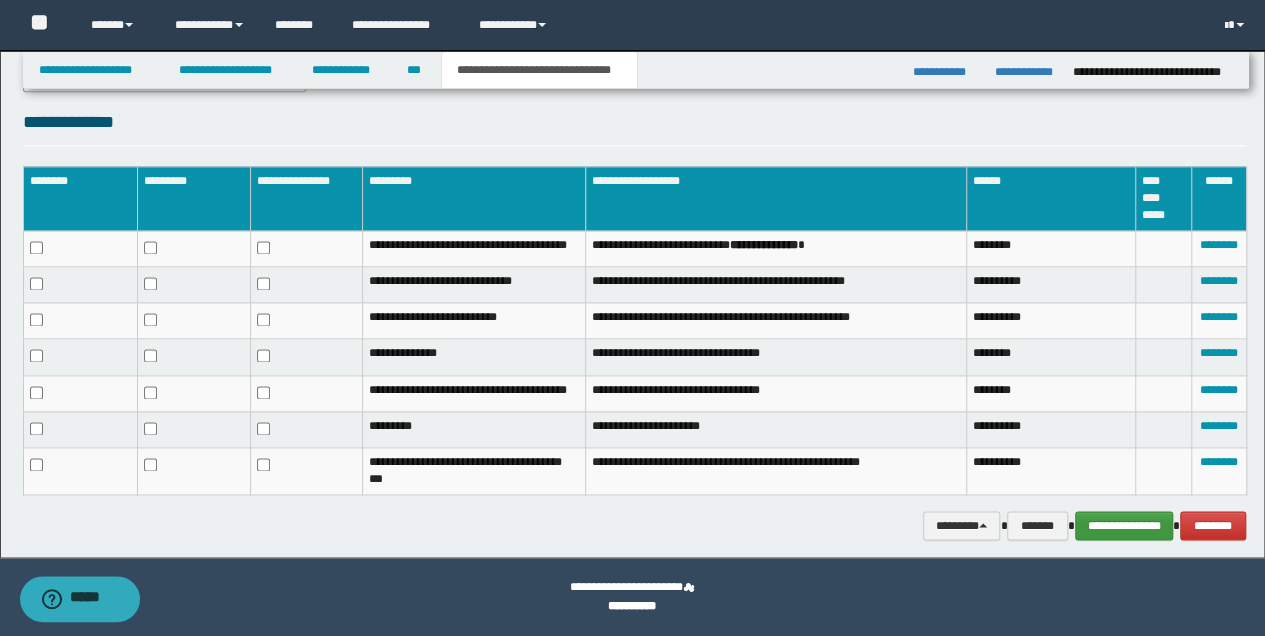 click on "**********" at bounding box center (1124, 525) 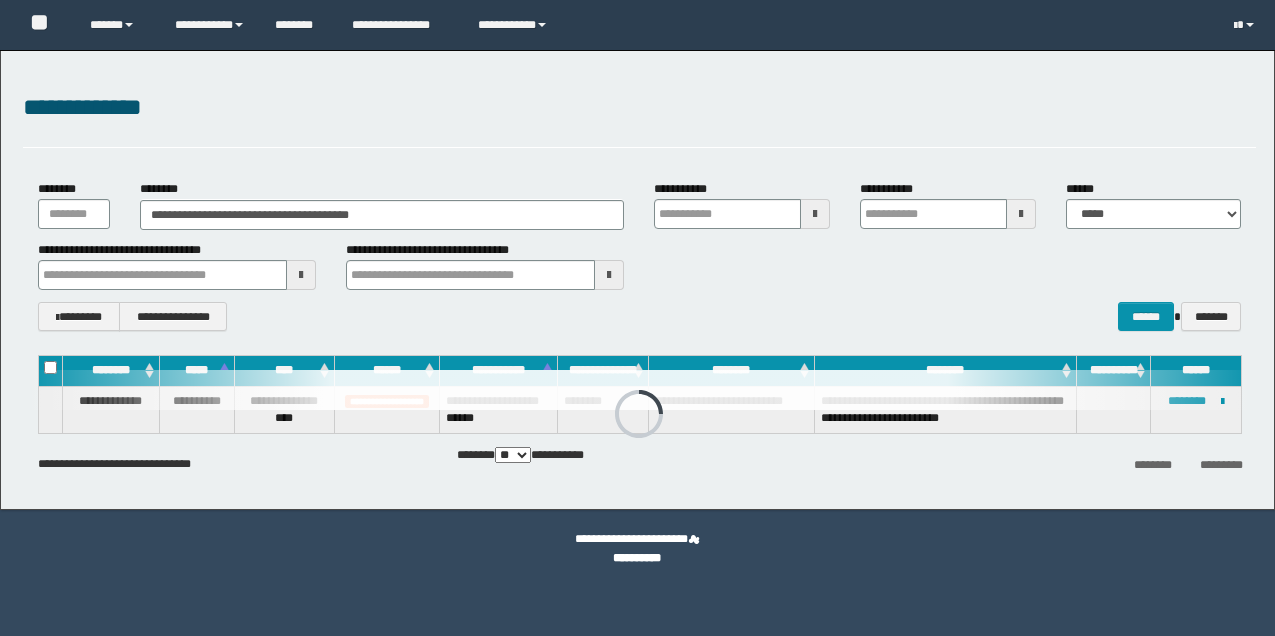 scroll, scrollTop: 0, scrollLeft: 0, axis: both 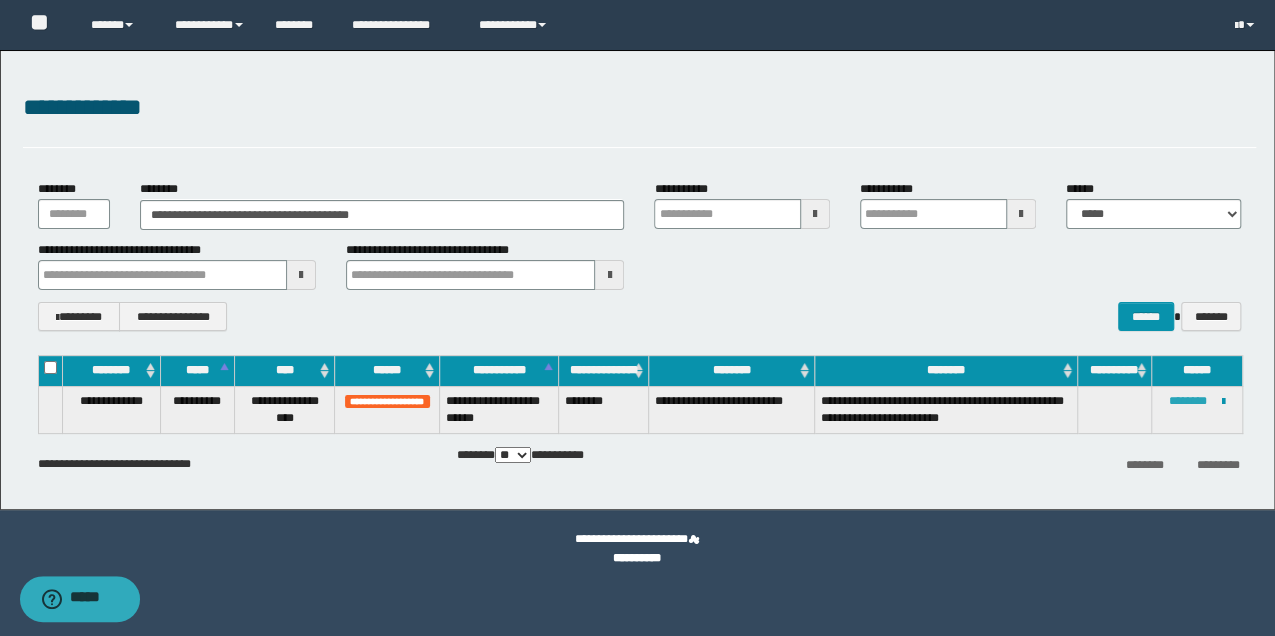 click on "********" at bounding box center [1188, 401] 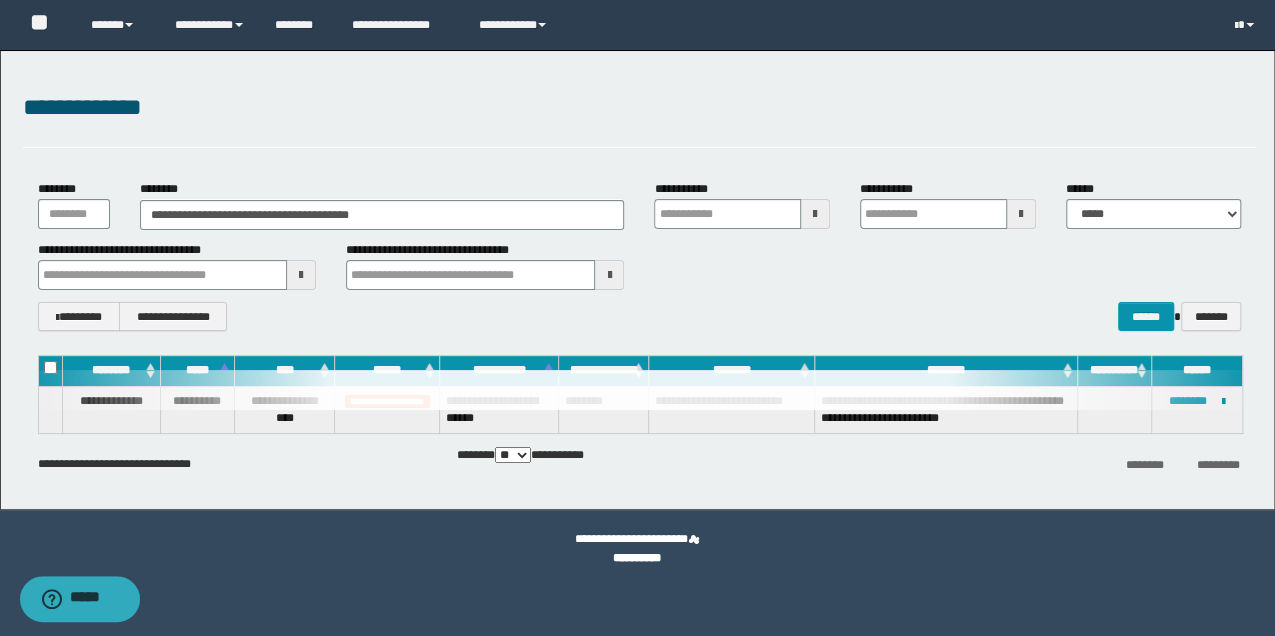 drag, startPoint x: 173, startPoint y: 116, endPoint x: 806, endPoint y: 142, distance: 633.53375 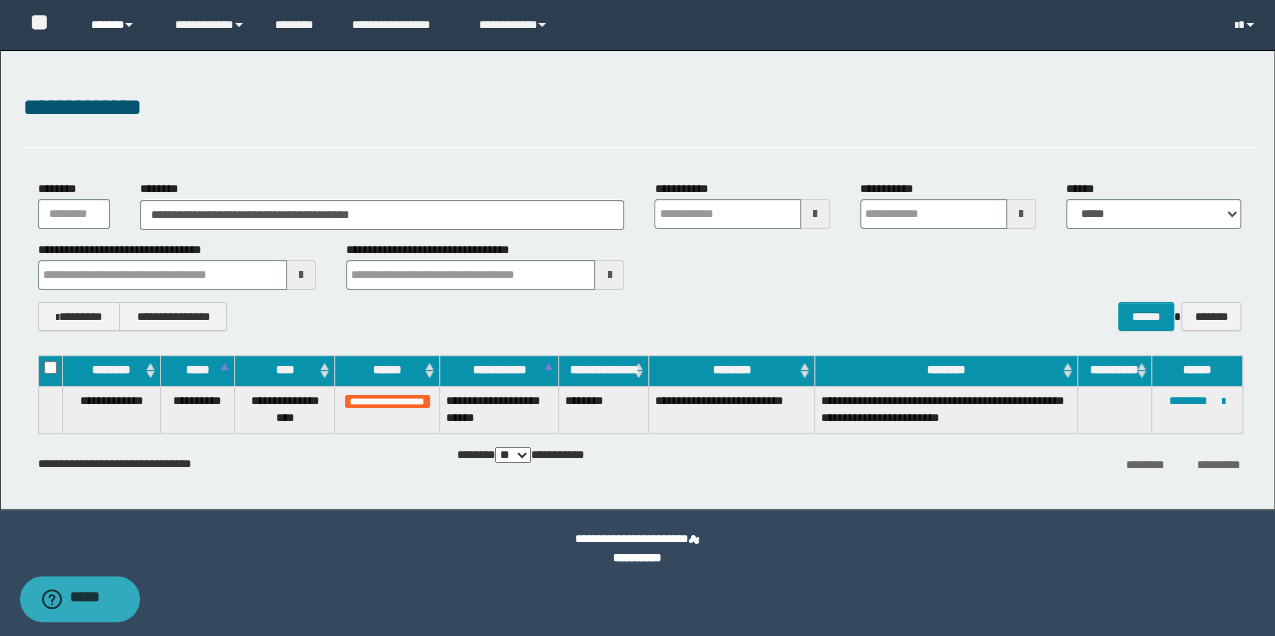 click on "******" at bounding box center [117, 25] 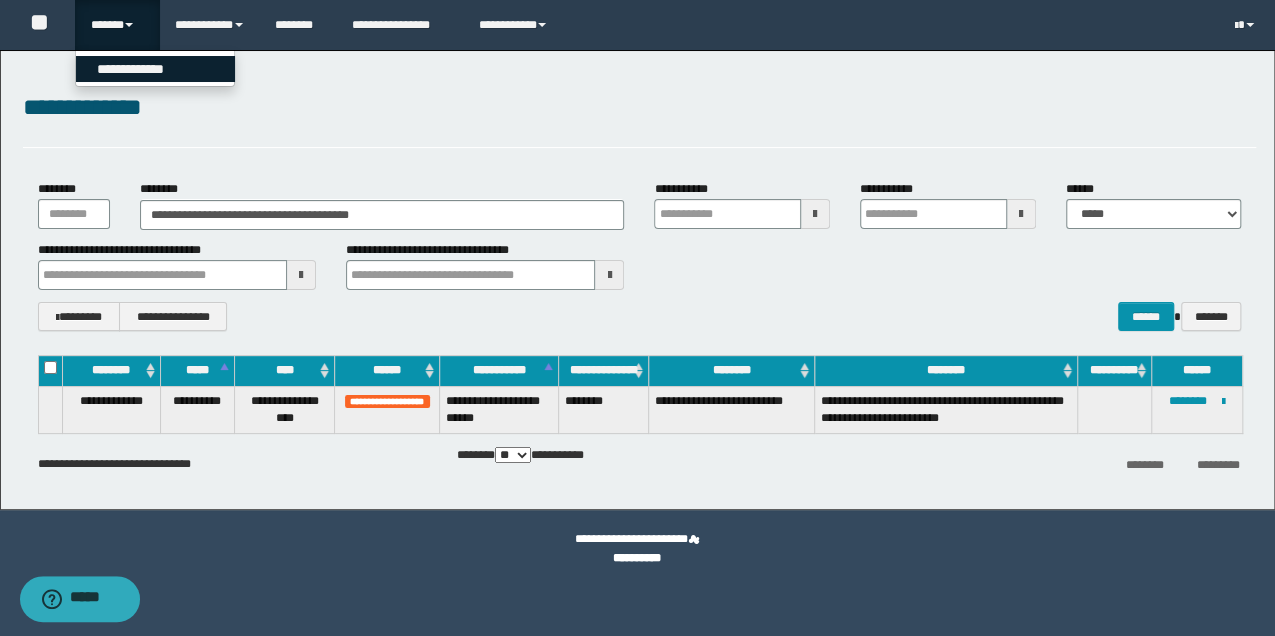 click on "**********" at bounding box center [155, 69] 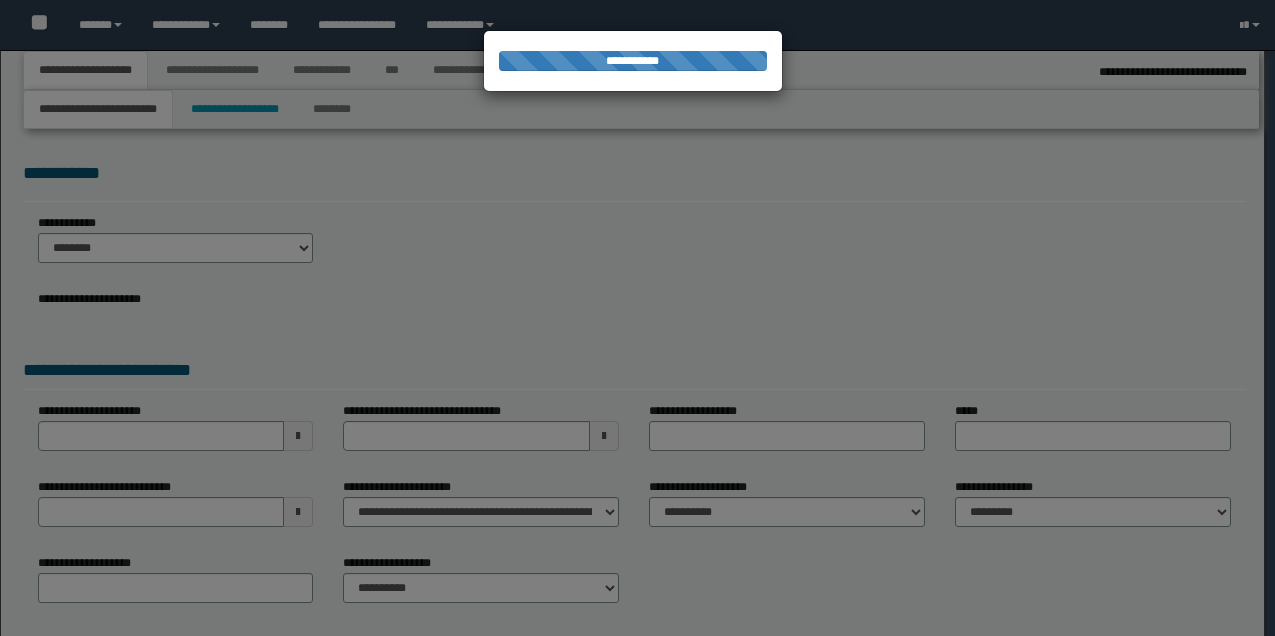 select on "*" 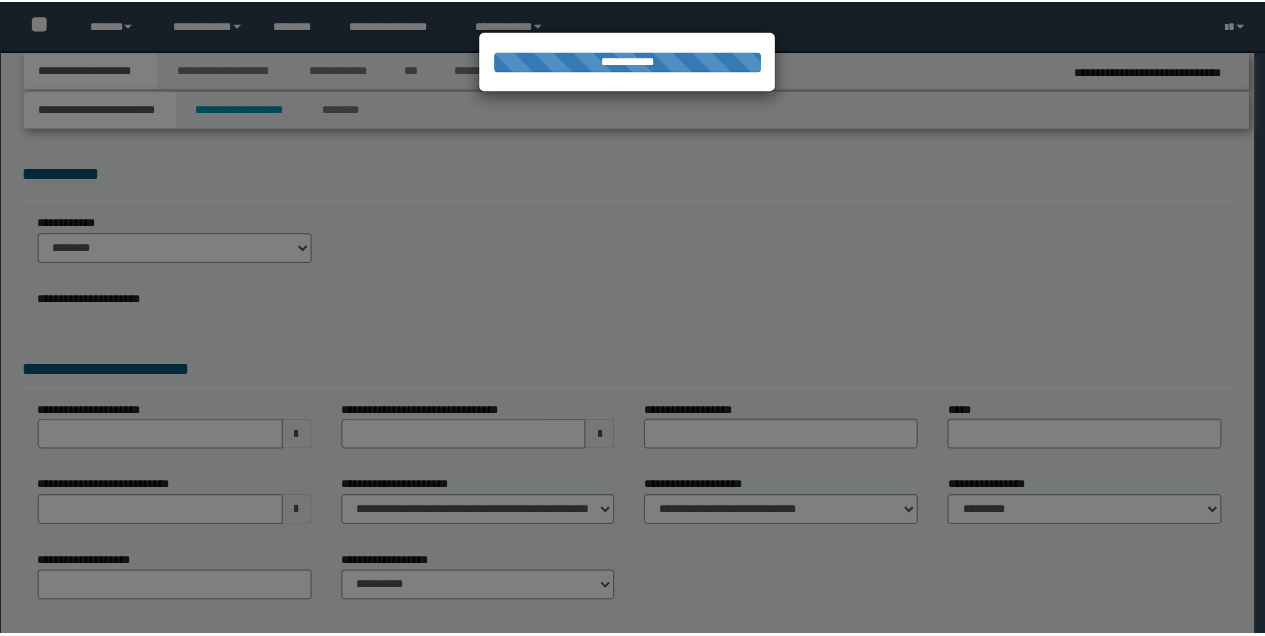 scroll, scrollTop: 0, scrollLeft: 0, axis: both 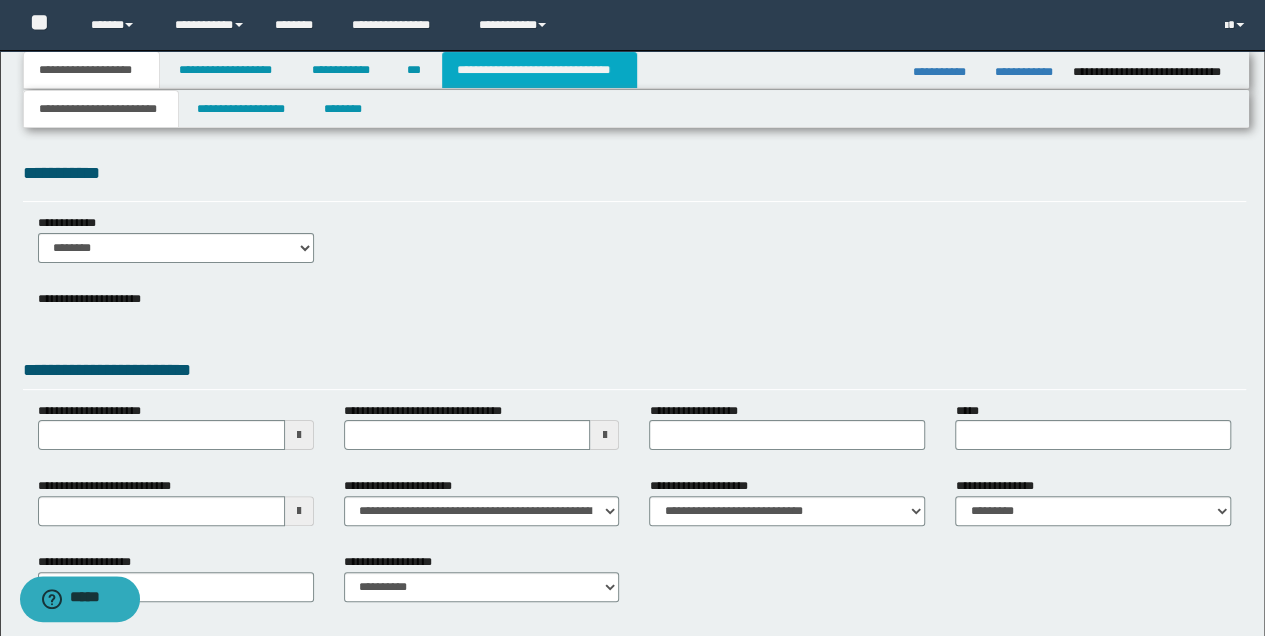 click on "**********" at bounding box center [539, 70] 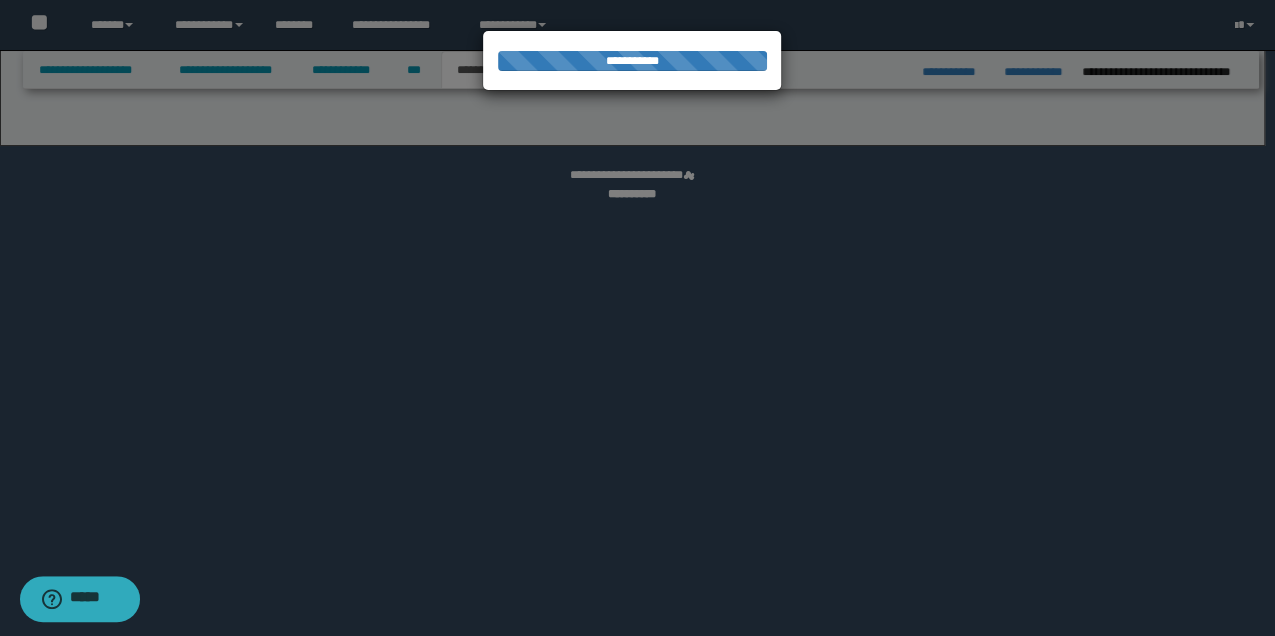 select on "*" 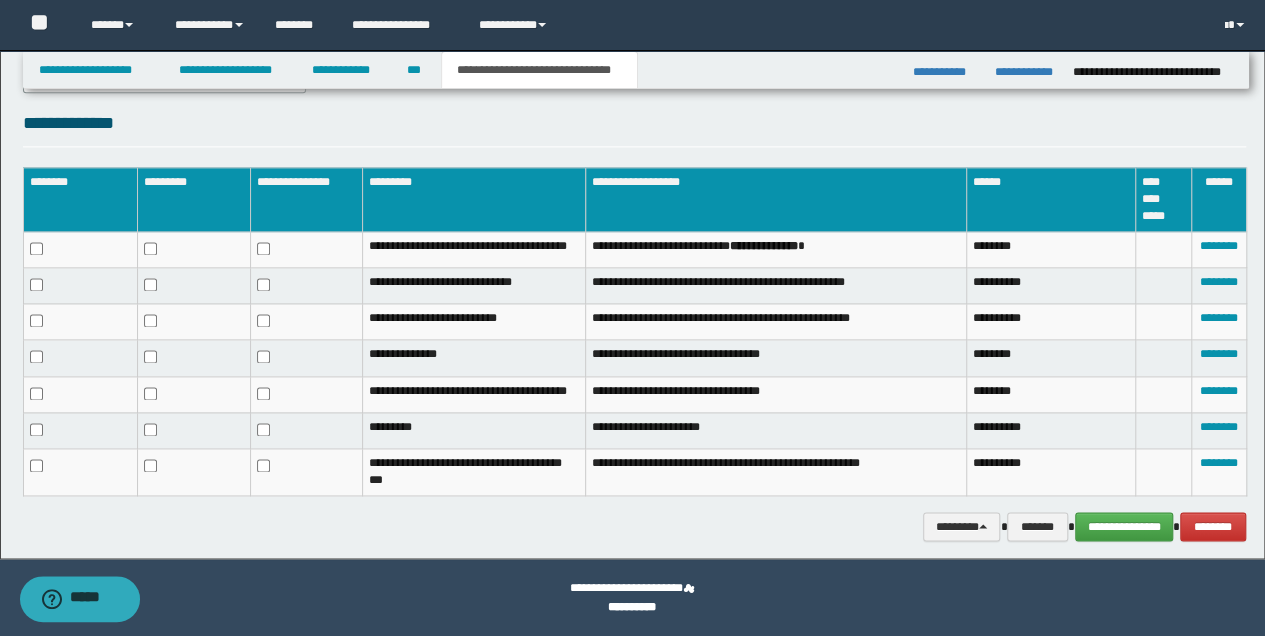 scroll, scrollTop: 1203, scrollLeft: 0, axis: vertical 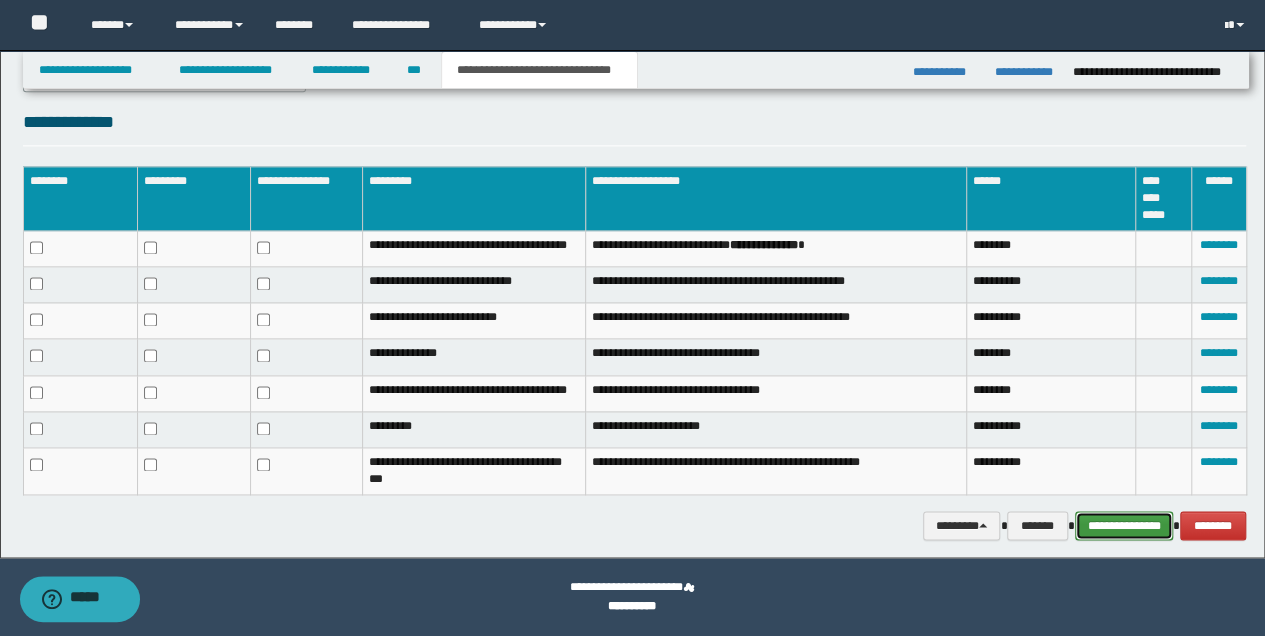 click on "**********" at bounding box center (1124, 525) 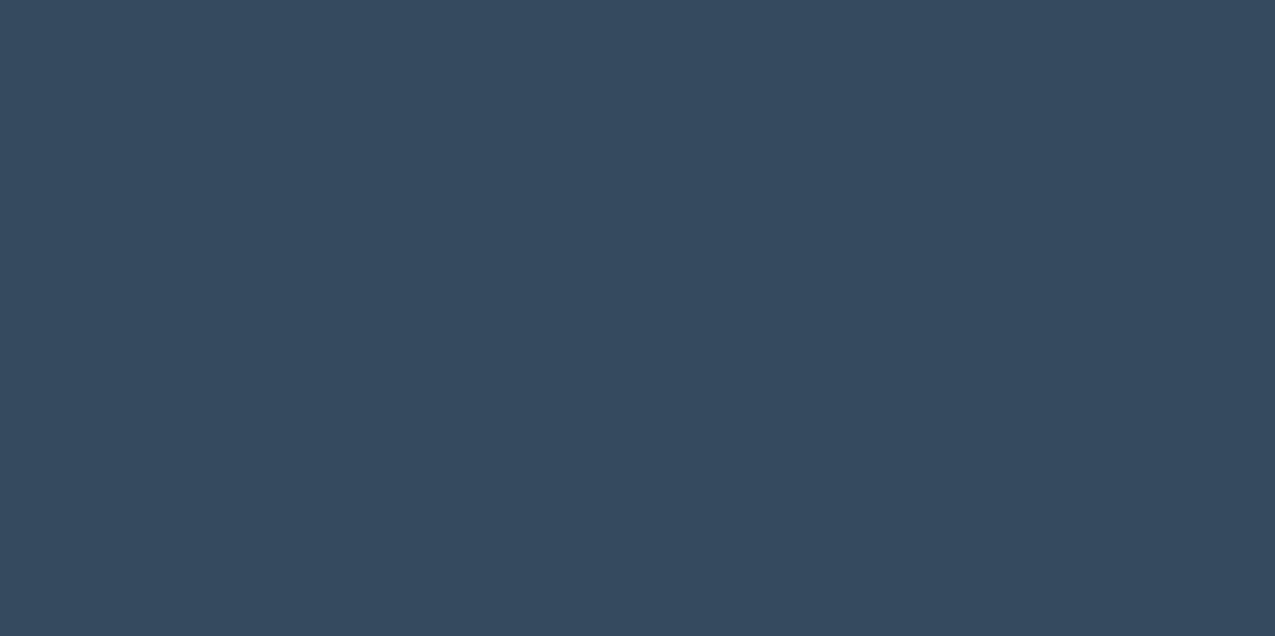 scroll, scrollTop: 0, scrollLeft: 0, axis: both 